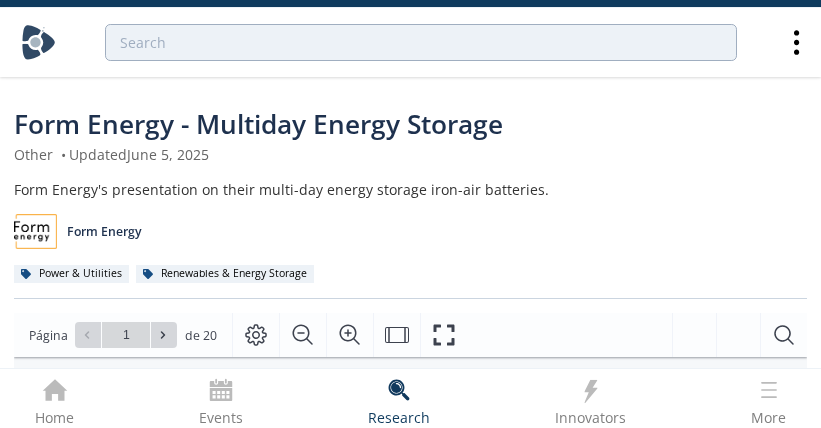 scroll, scrollTop: 400, scrollLeft: 0, axis: vertical 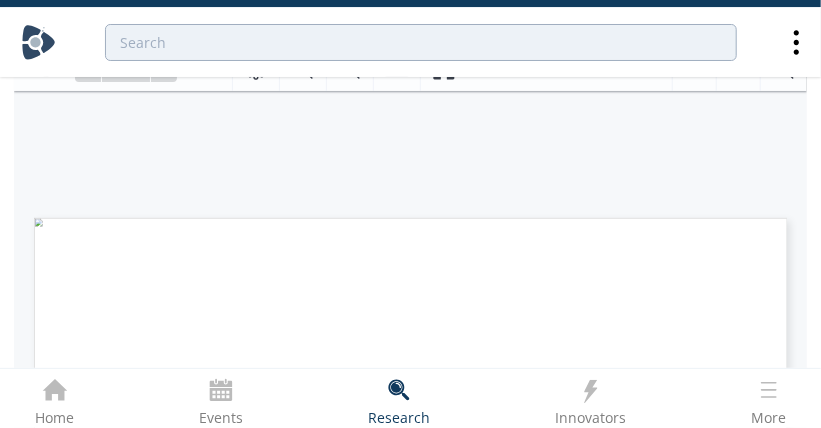 type on "1" 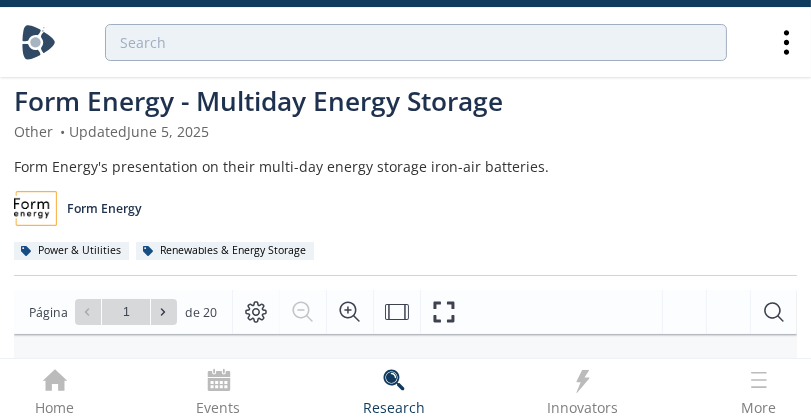 scroll, scrollTop: 0, scrollLeft: 0, axis: both 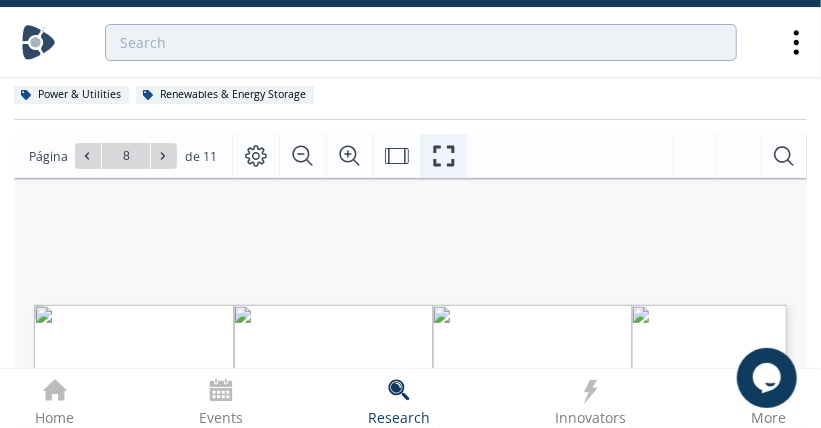 click 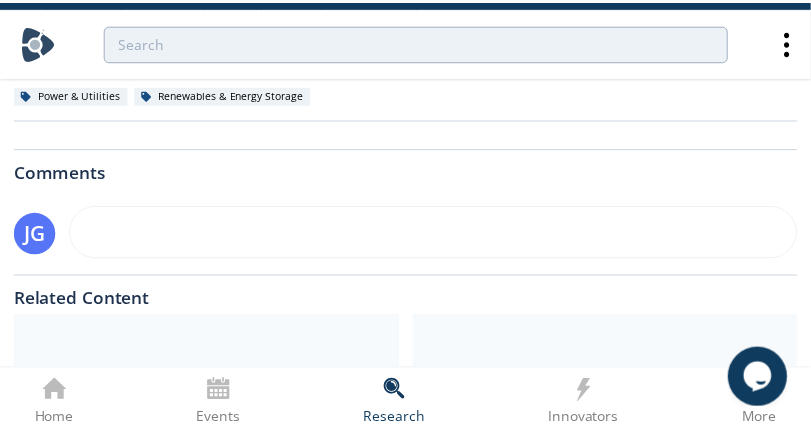 scroll, scrollTop: 0, scrollLeft: 0, axis: both 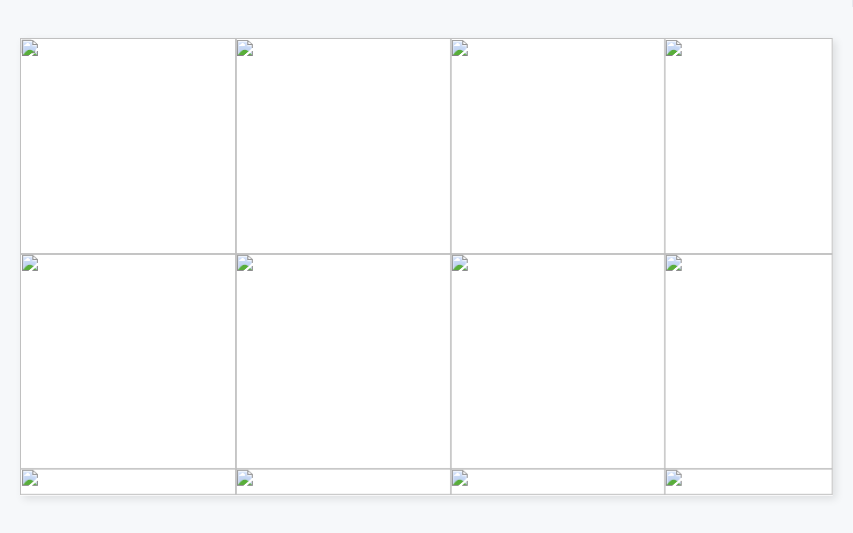 click at bounding box center (584, 428) 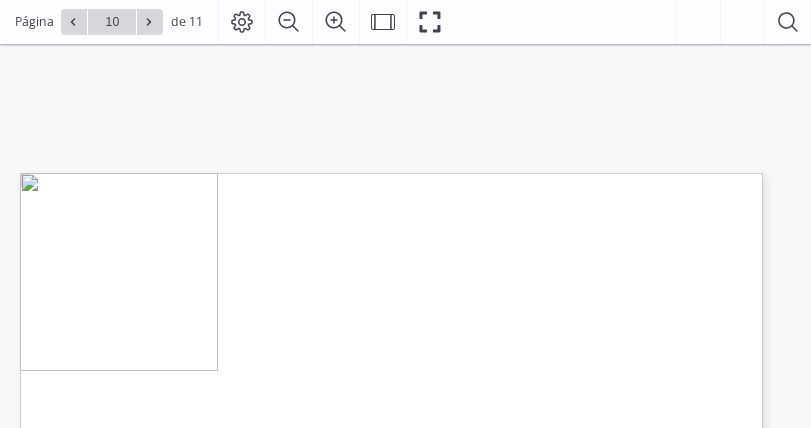 scroll, scrollTop: 266, scrollLeft: 0, axis: vertical 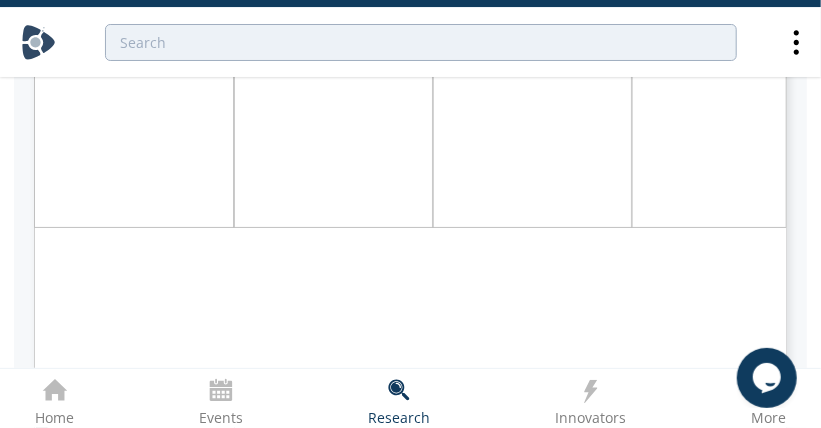 type on "9" 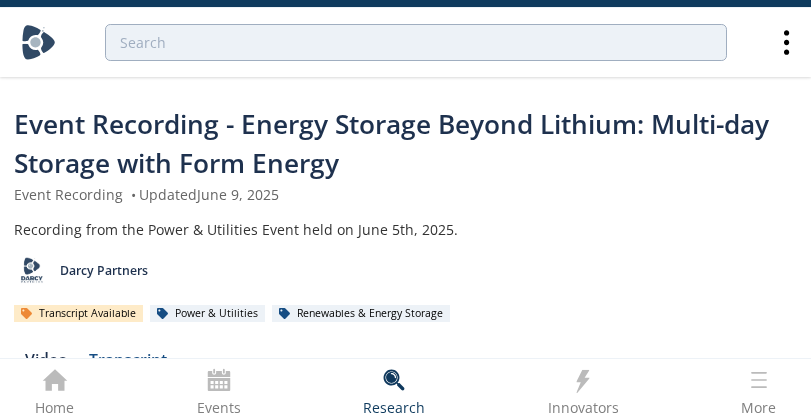 scroll, scrollTop: 500, scrollLeft: 0, axis: vertical 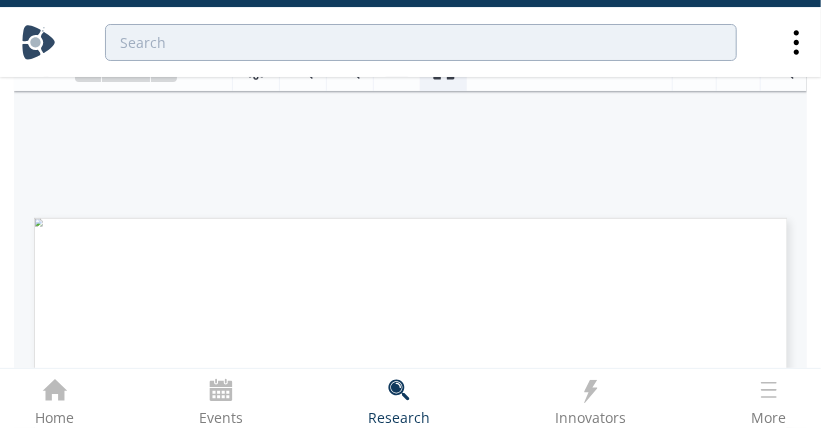 click 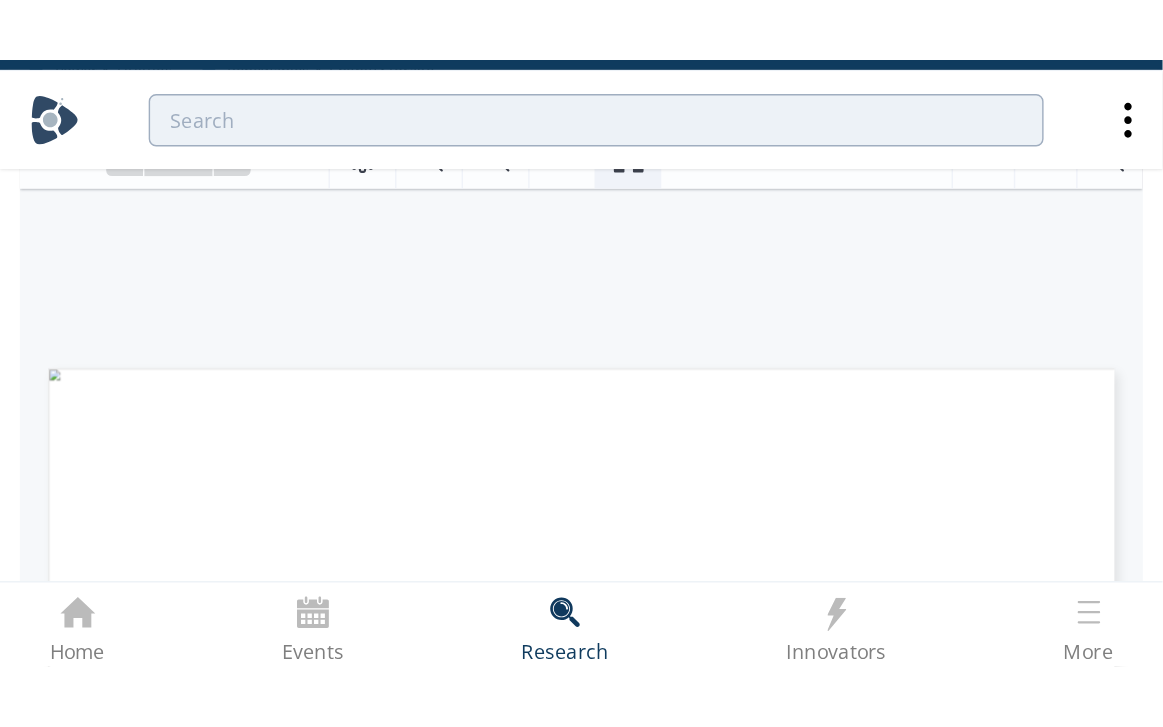 scroll, scrollTop: 0, scrollLeft: 0, axis: both 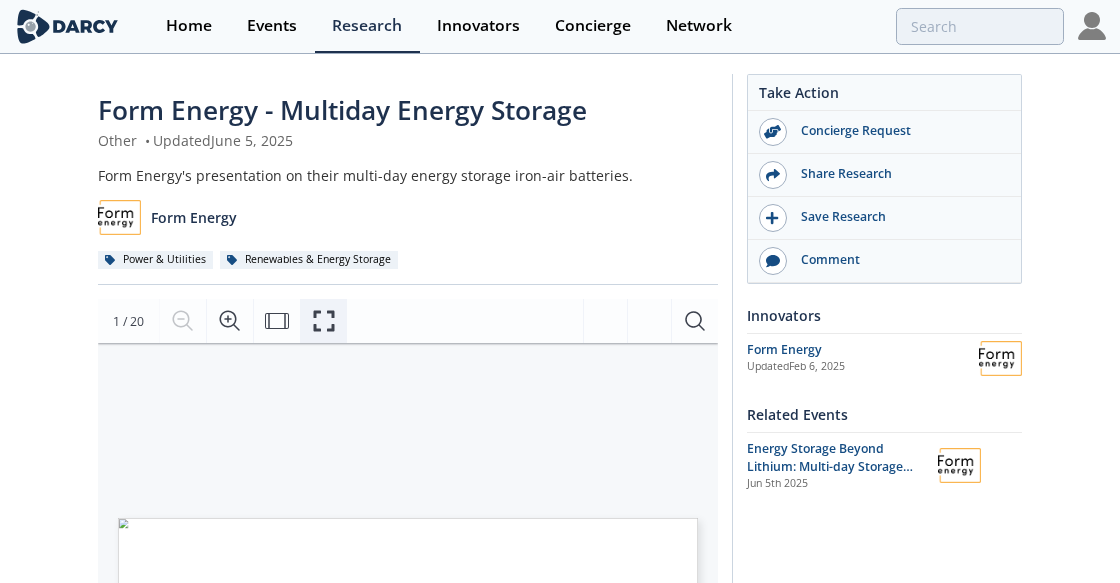 click 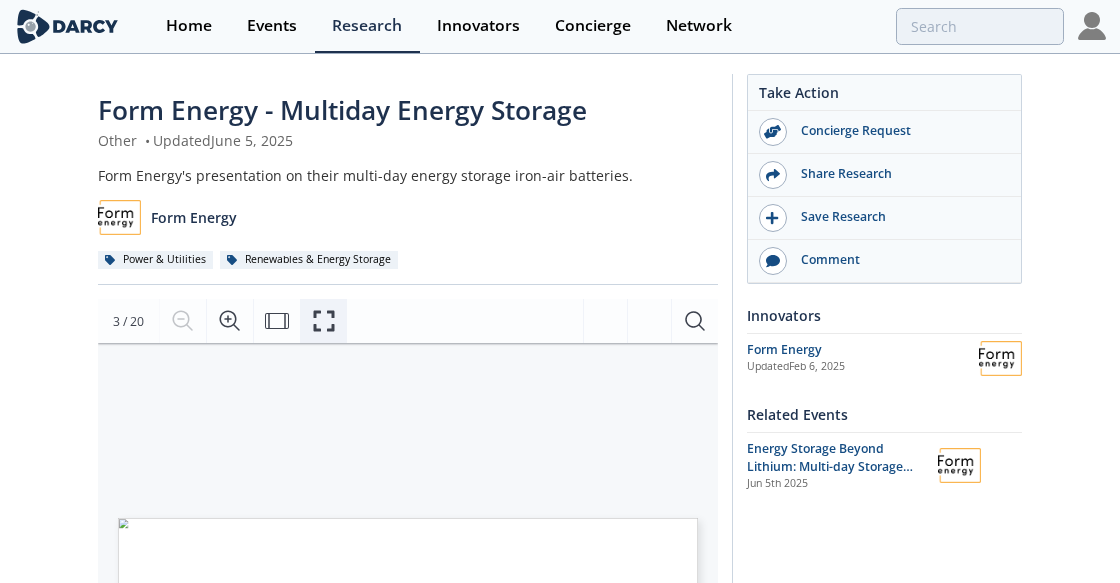 drag, startPoint x: 333, startPoint y: 318, endPoint x: 336, endPoint y: 414, distance: 96.04687 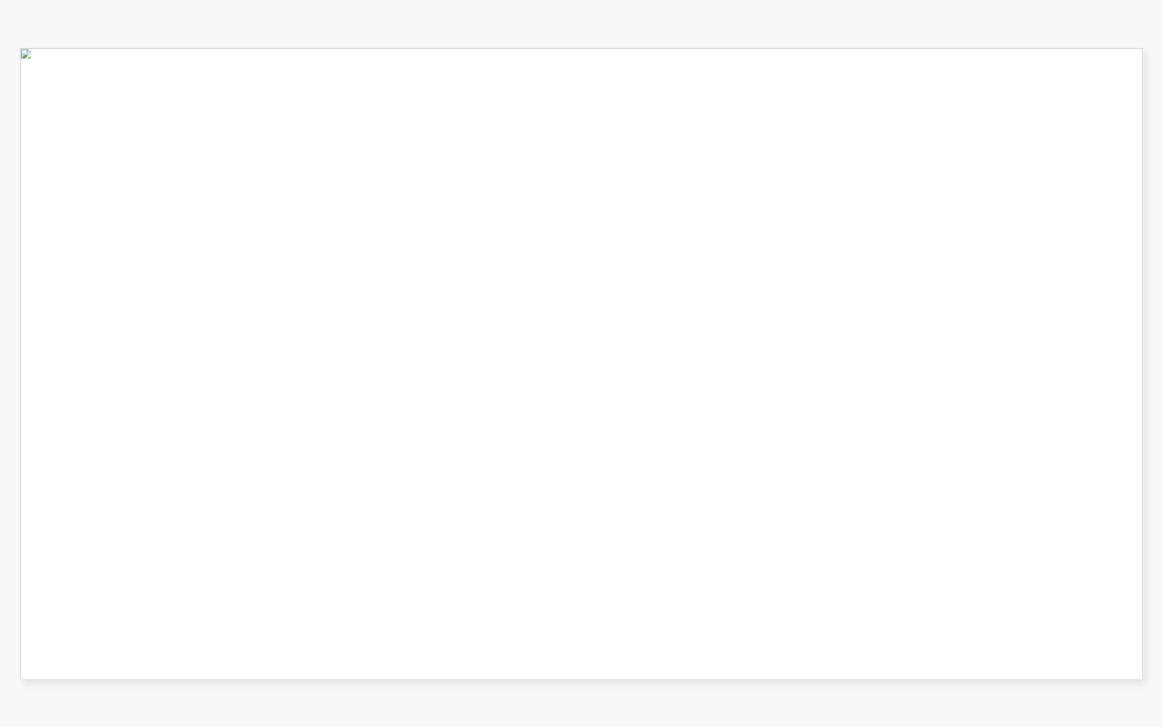 drag, startPoint x: 144, startPoint y: 95, endPoint x: 169, endPoint y: 98, distance: 25.179358 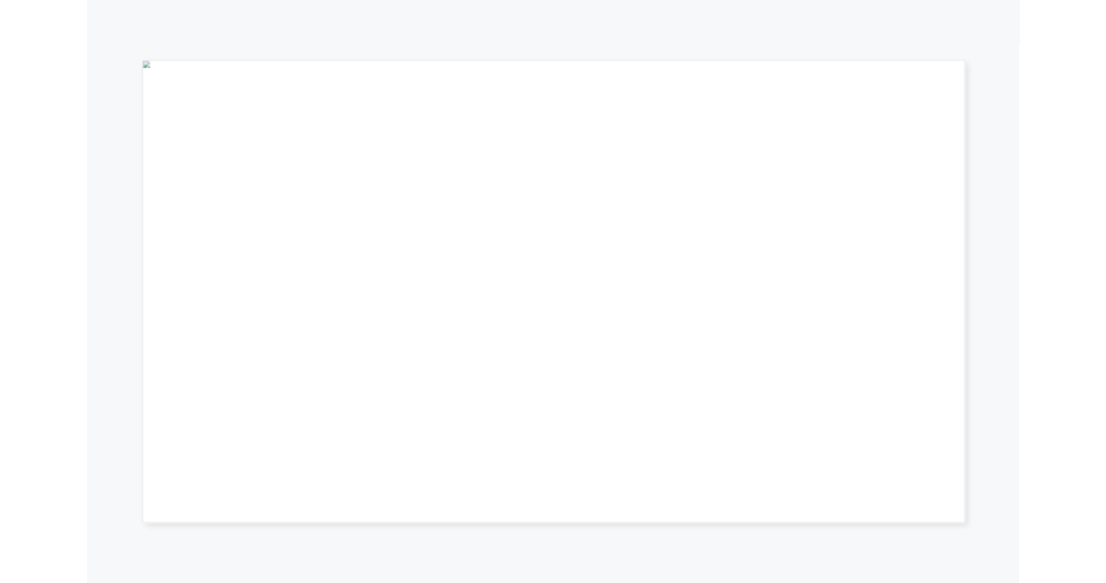 scroll, scrollTop: 0, scrollLeft: 0, axis: both 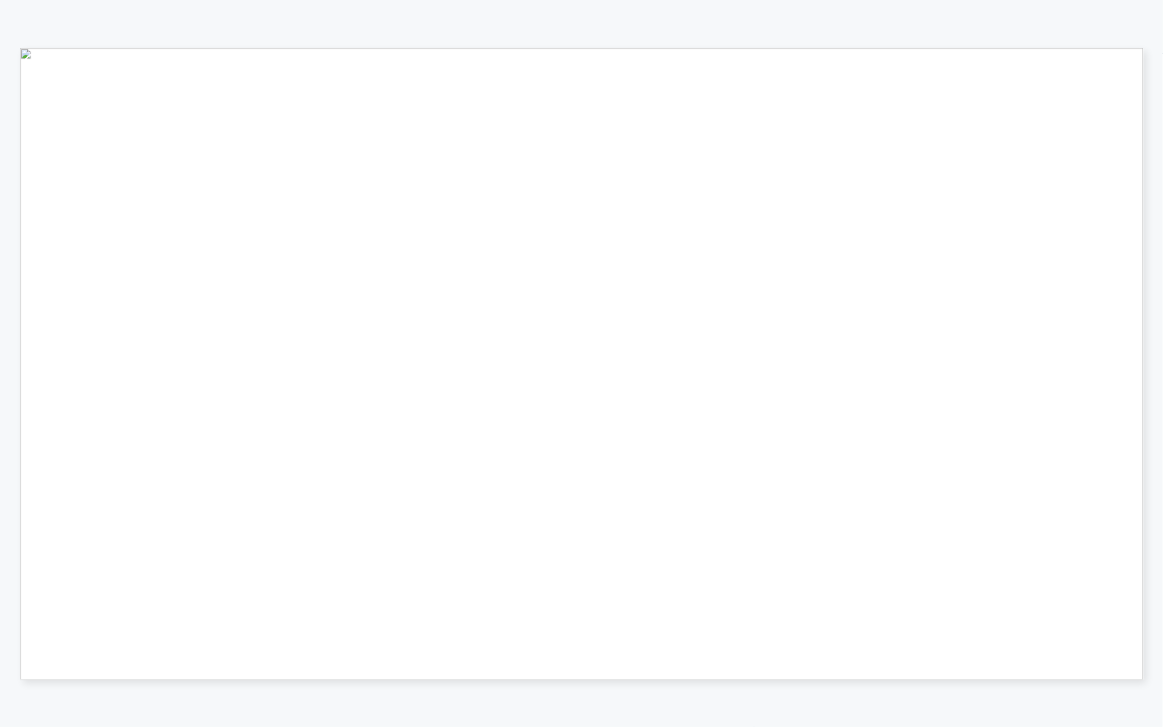 drag, startPoint x: 95, startPoint y: 467, endPoint x: 64, endPoint y: 464, distance: 31.144823 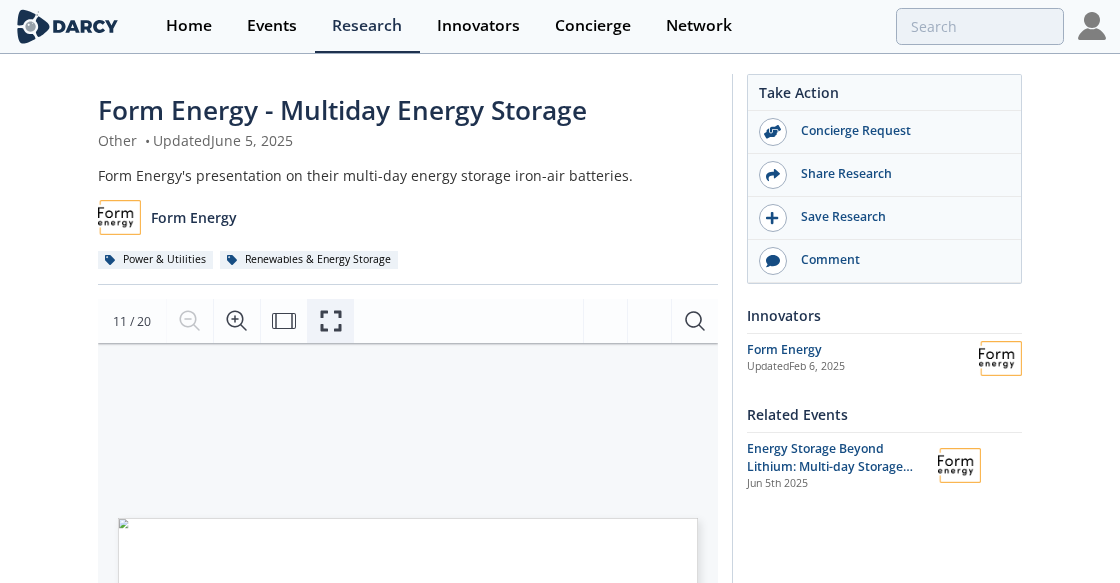 click at bounding box center [330, 321] 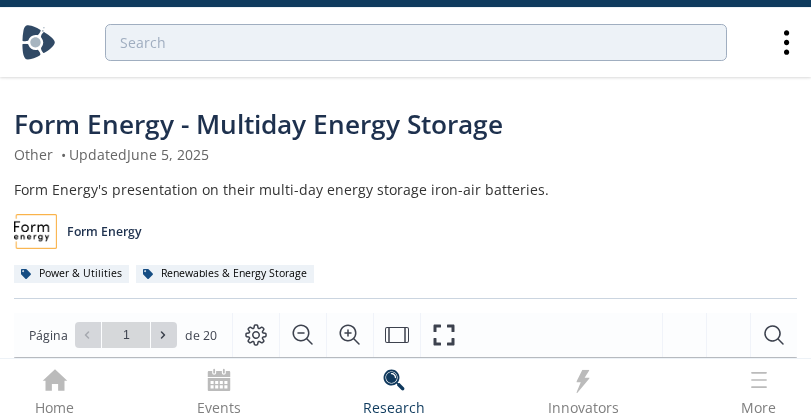 scroll, scrollTop: 400, scrollLeft: 0, axis: vertical 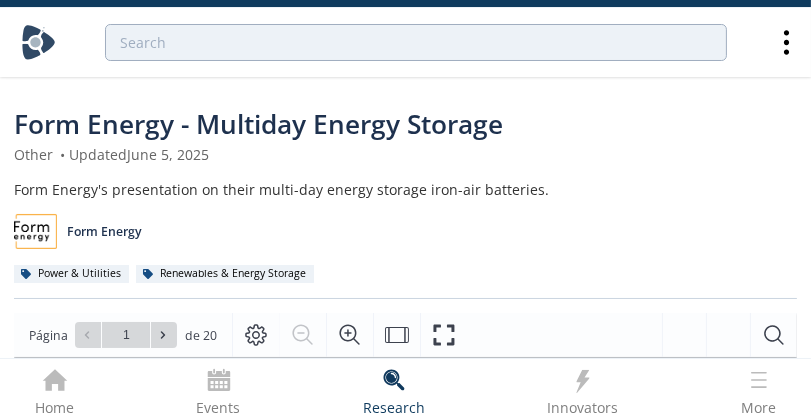 click at bounding box center [38, 42] 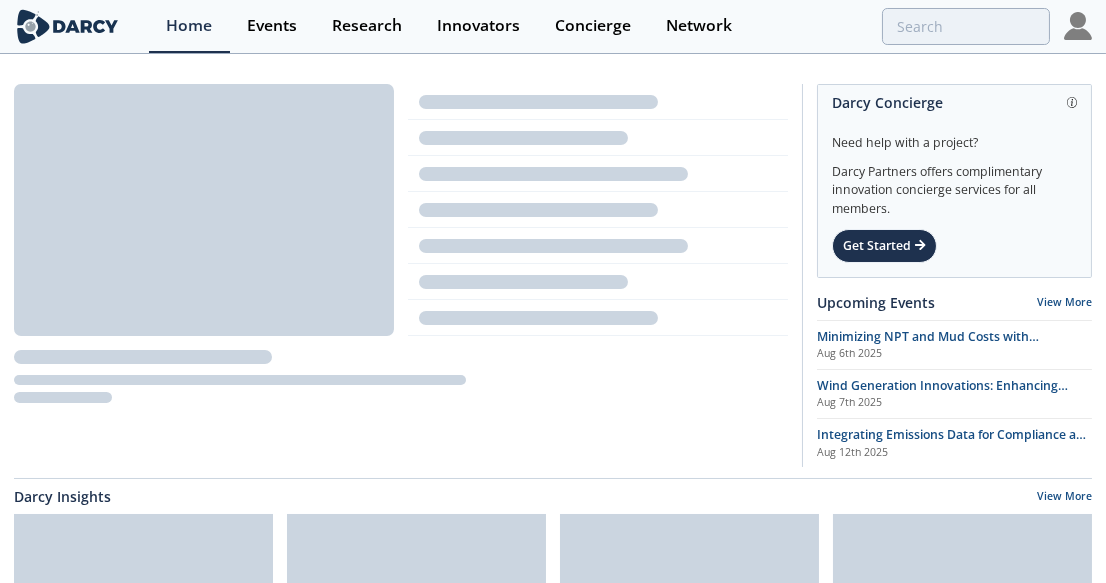 click at bounding box center (1078, 26) 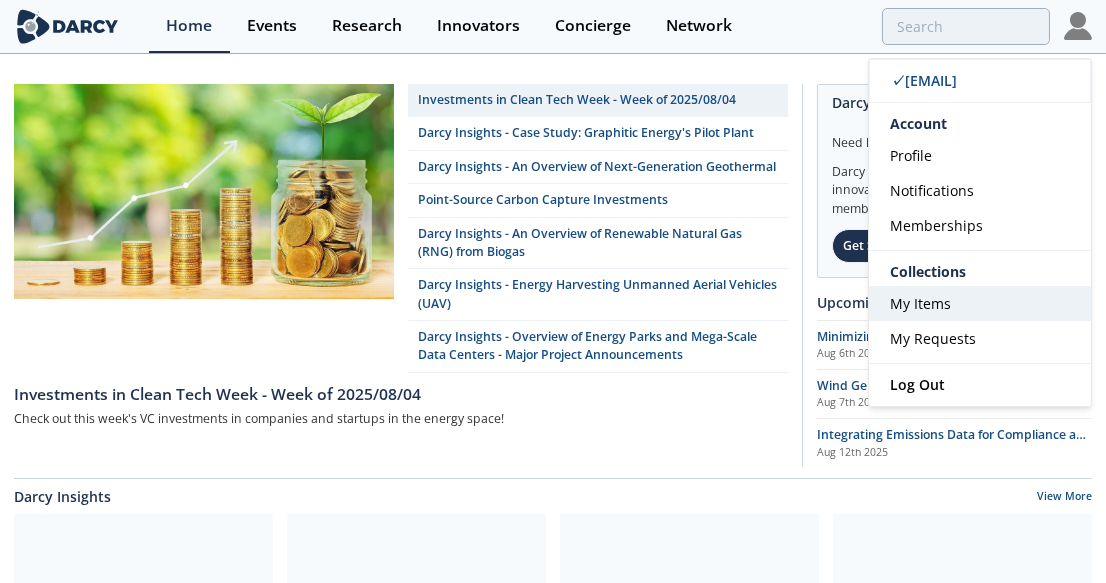 click on "My Items" at bounding box center (980, 303) 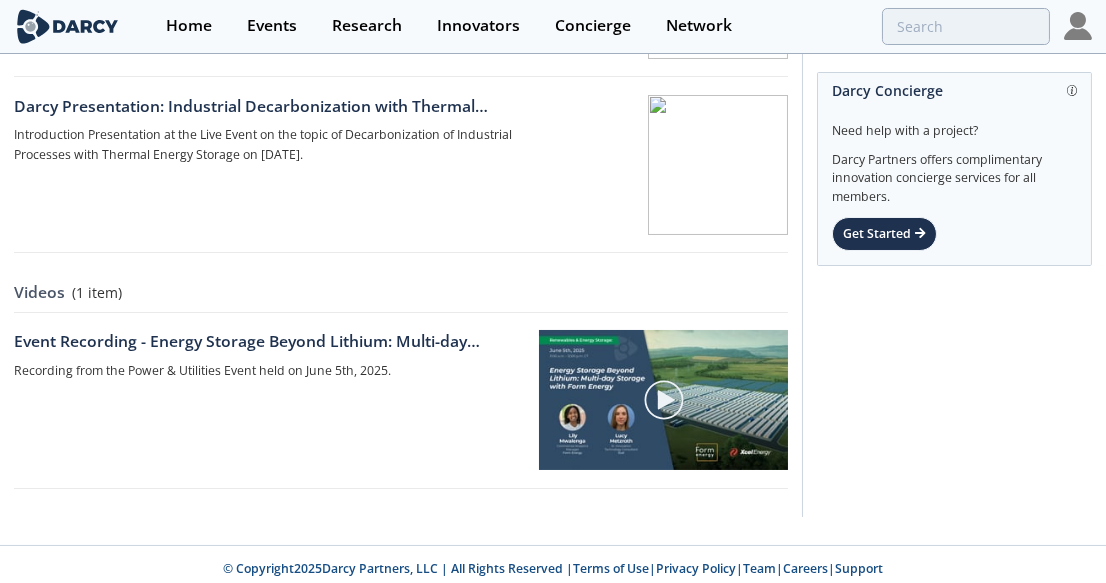 scroll, scrollTop: 0, scrollLeft: 0, axis: both 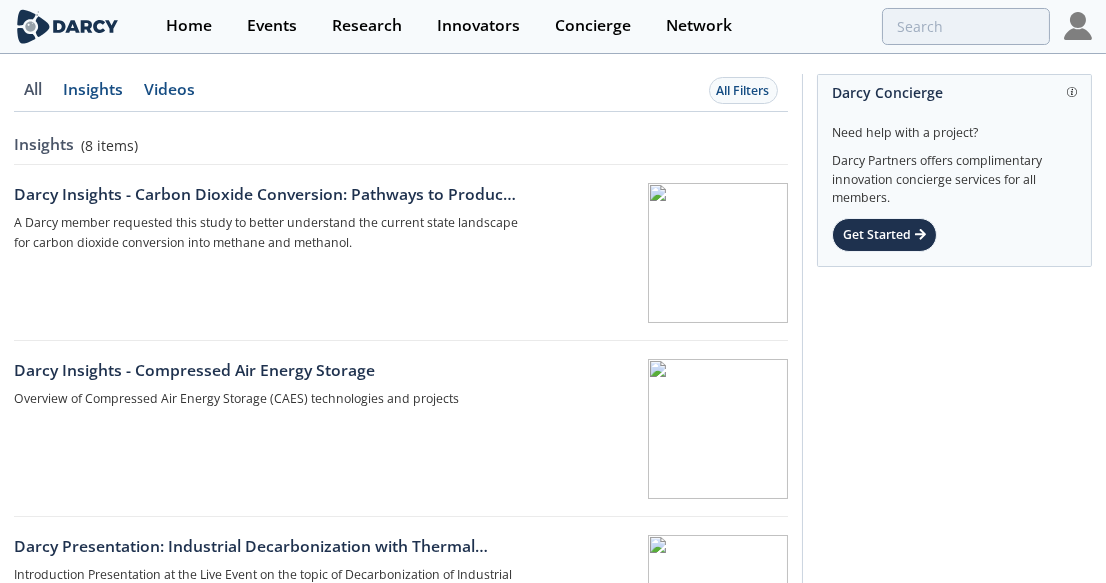 click at bounding box center (1078, 26) 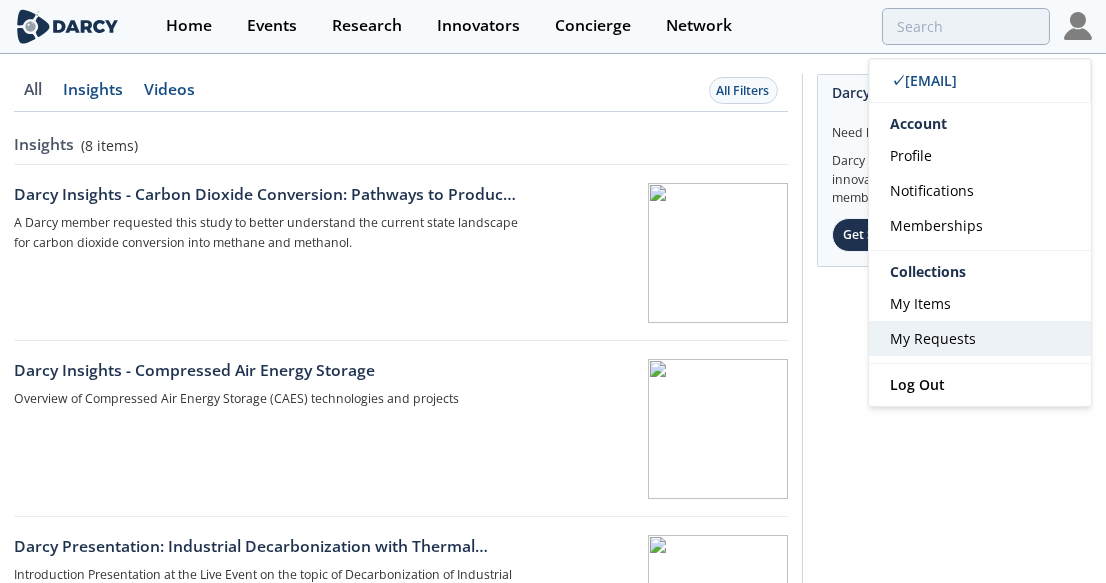 click on "My Requests" at bounding box center [933, 338] 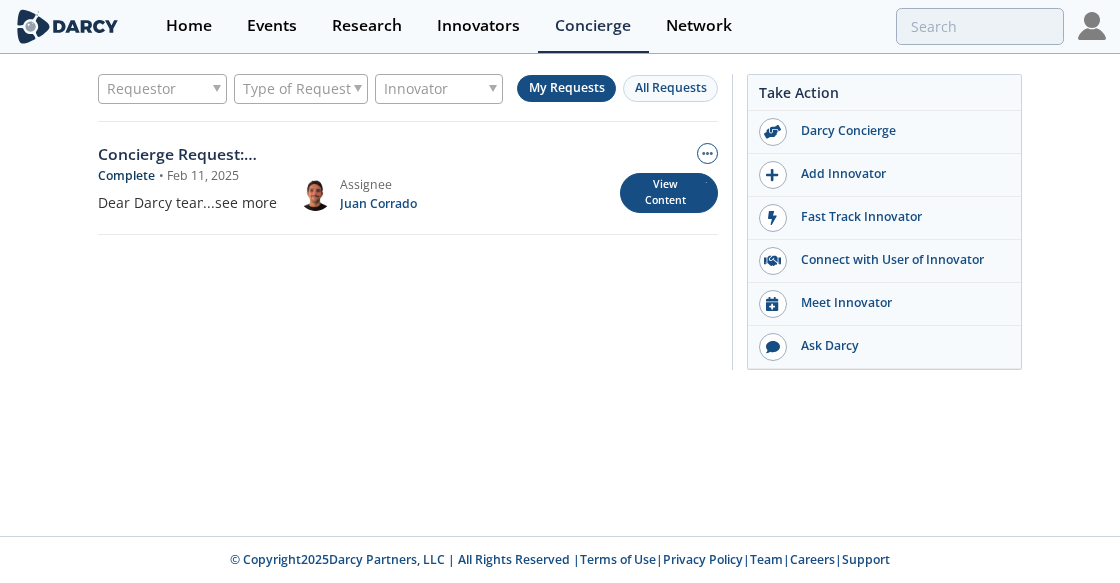 click on "View Content" at bounding box center (669, 193) 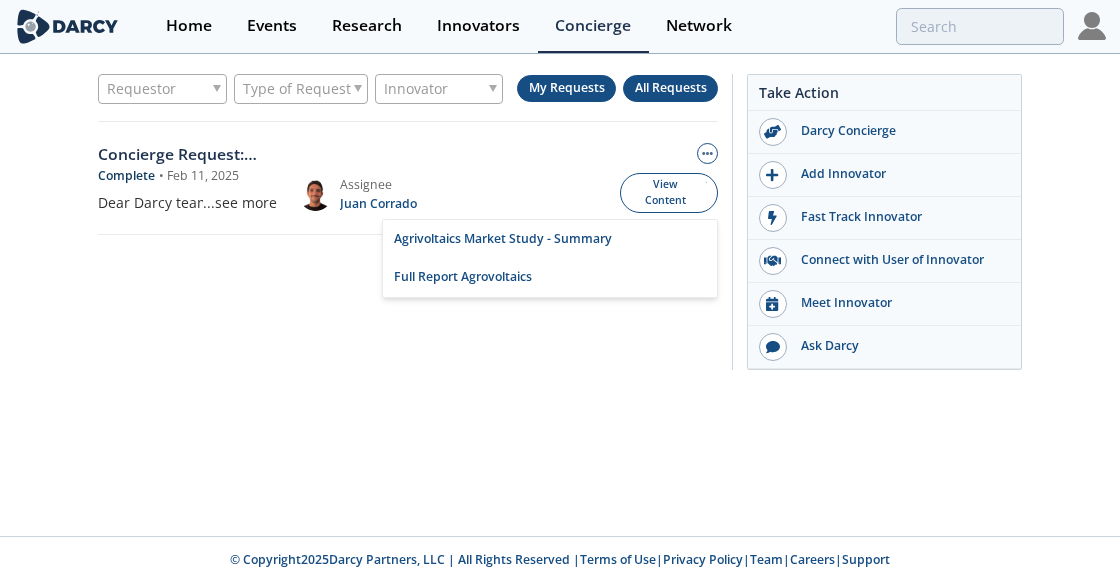 click on "All Requests" at bounding box center [671, 87] 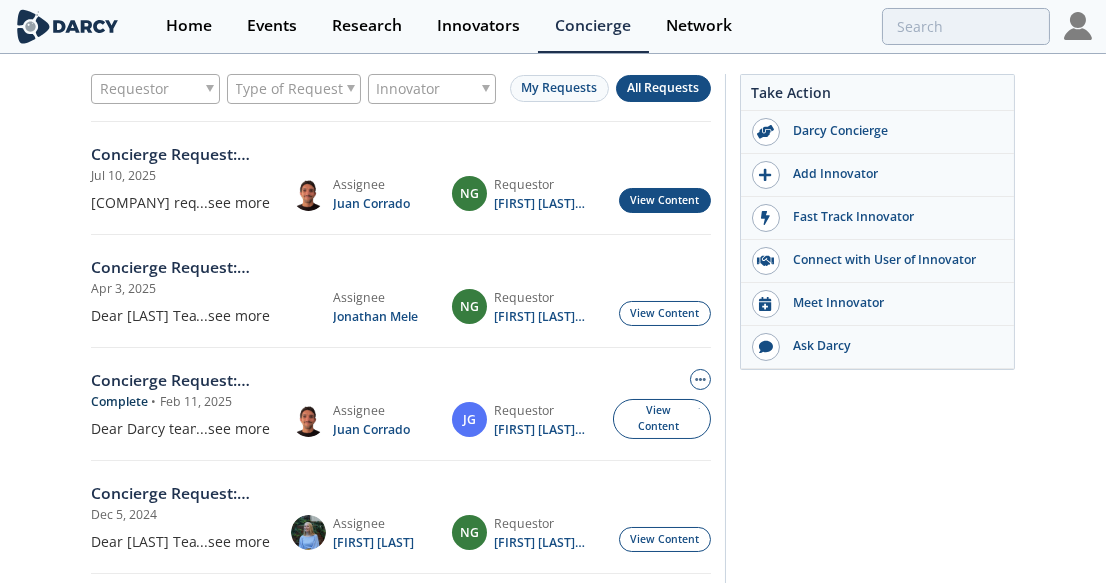click on "View Content" at bounding box center [665, 200] 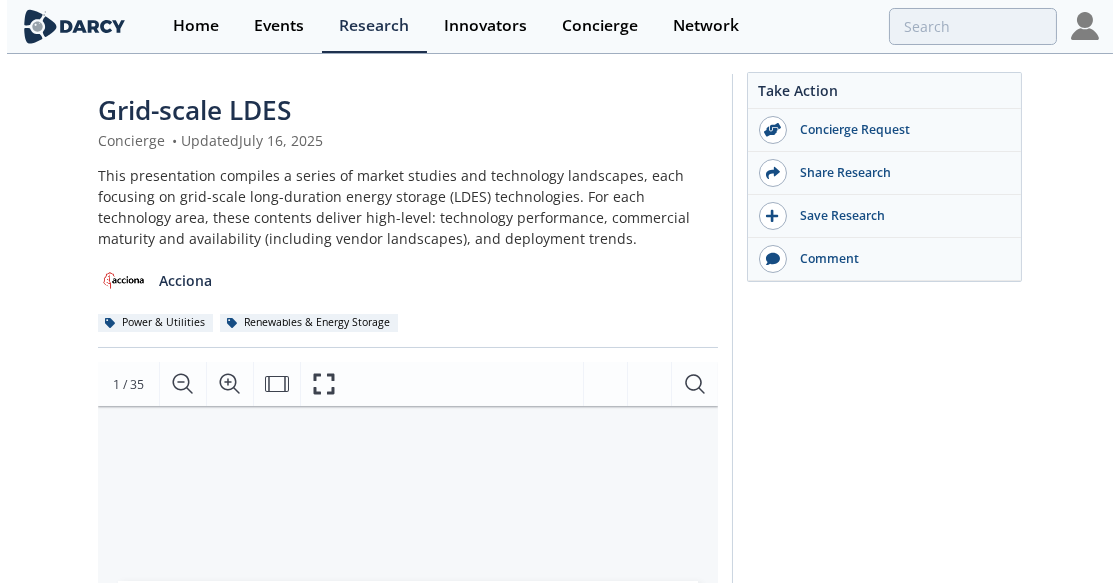 scroll, scrollTop: 90, scrollLeft: 0, axis: vertical 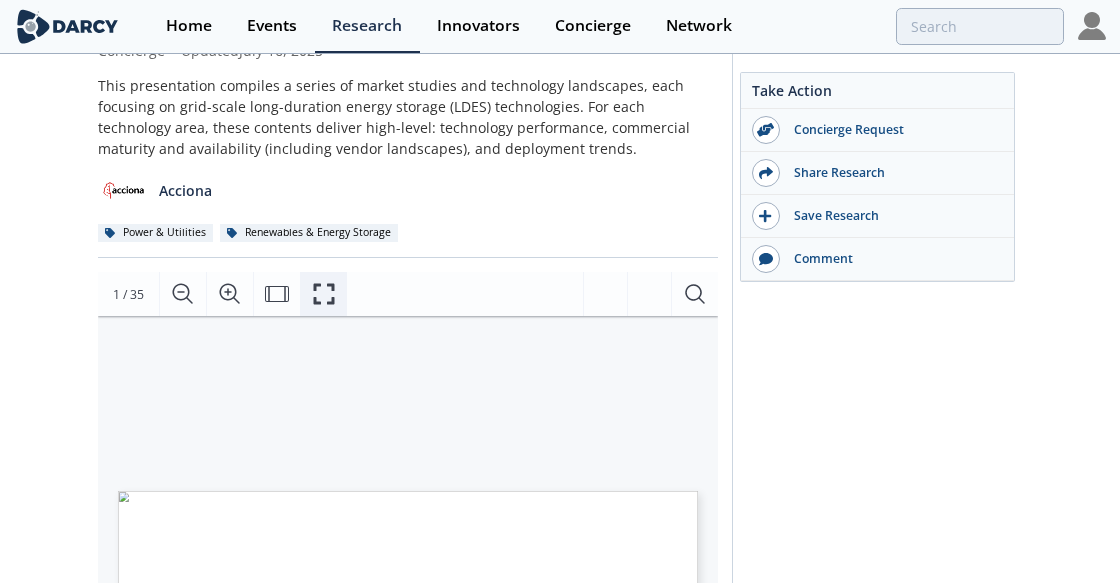 click 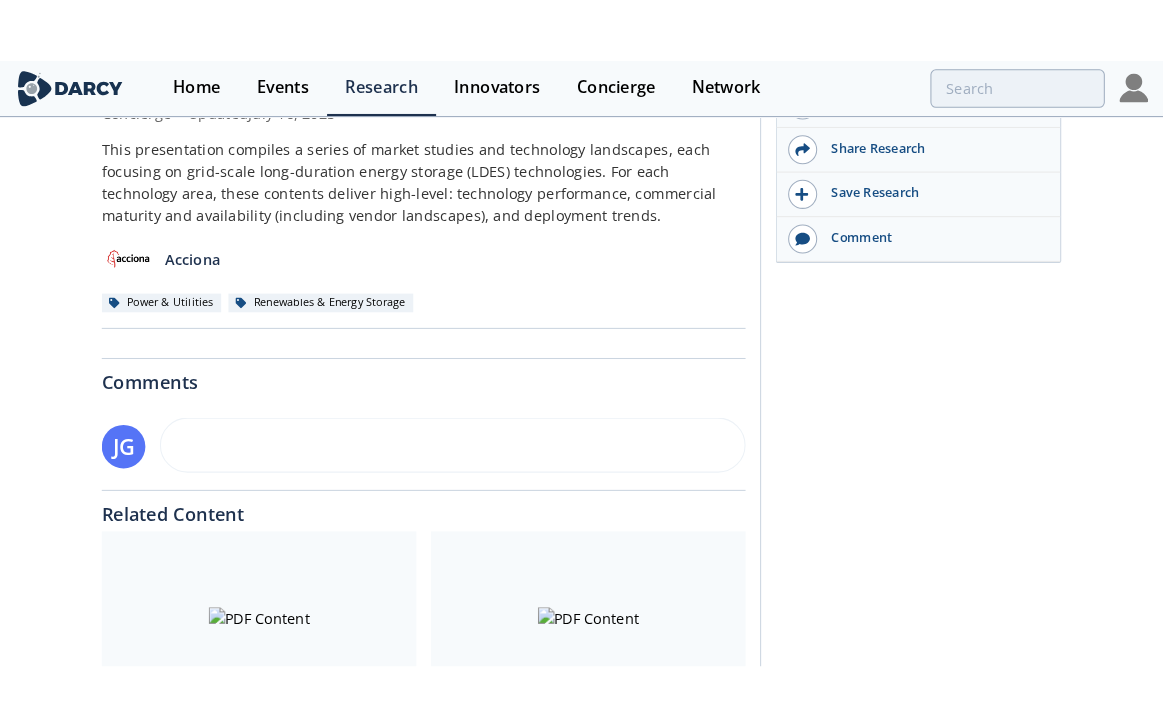 scroll, scrollTop: 0, scrollLeft: 0, axis: both 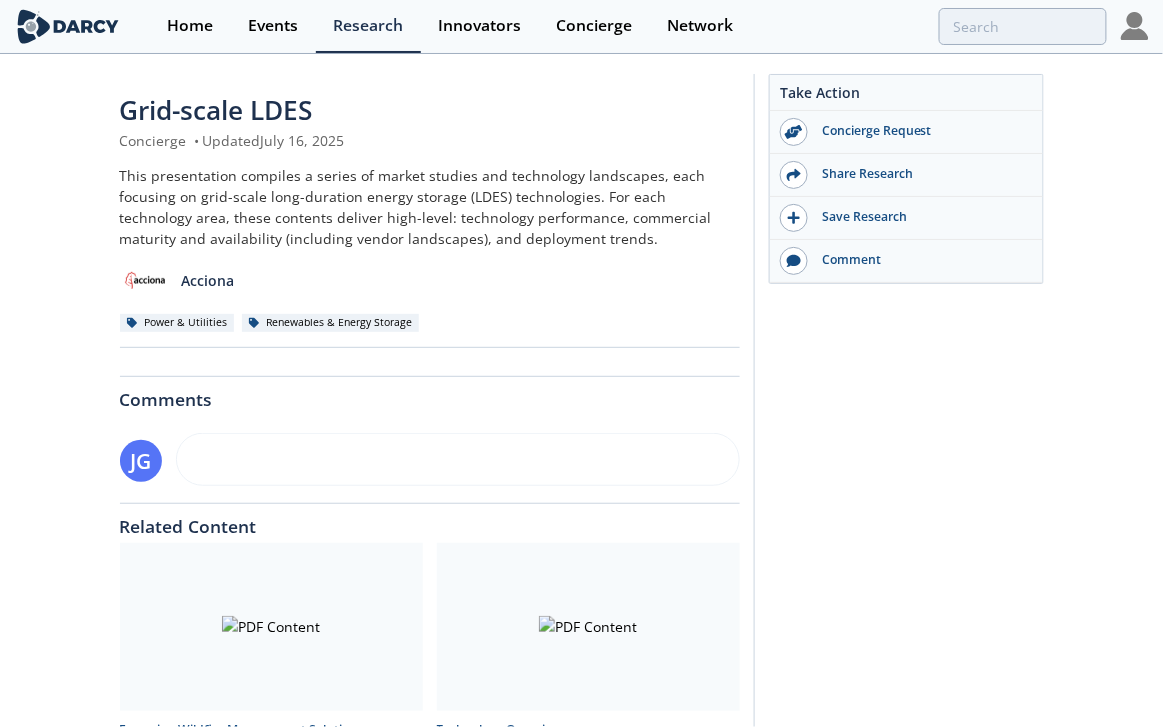 click at bounding box center (1126, 940) 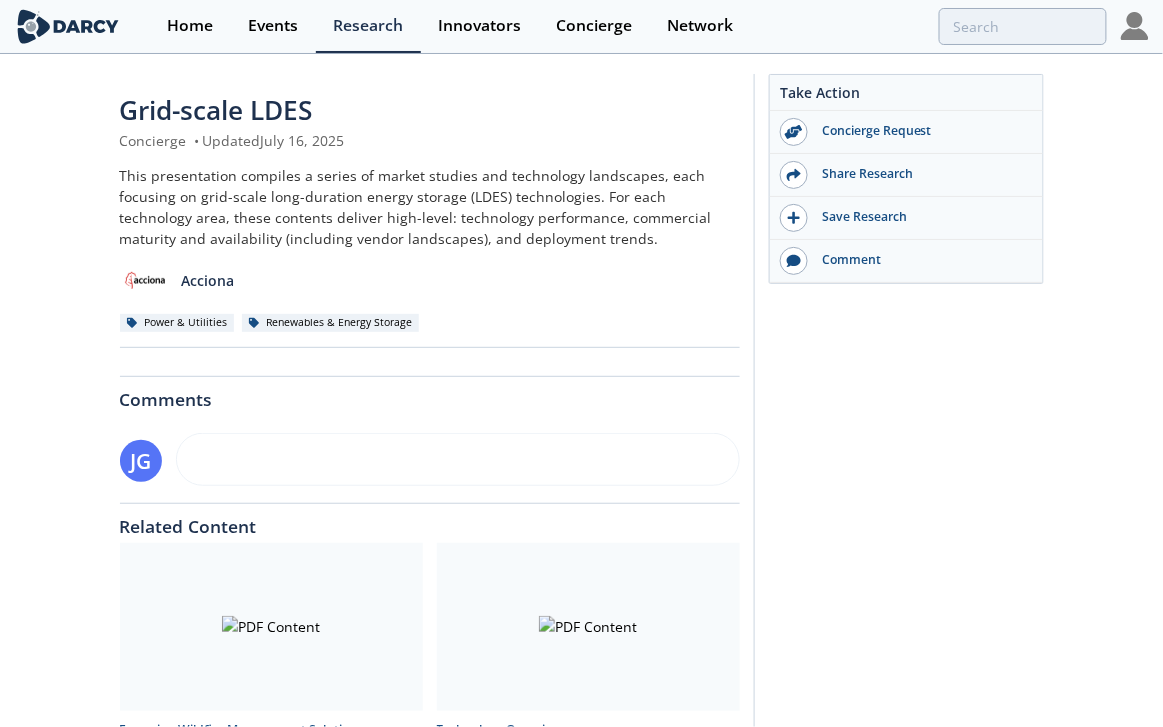 click on "Construction for PGE completed" at bounding box center (1115, 565) 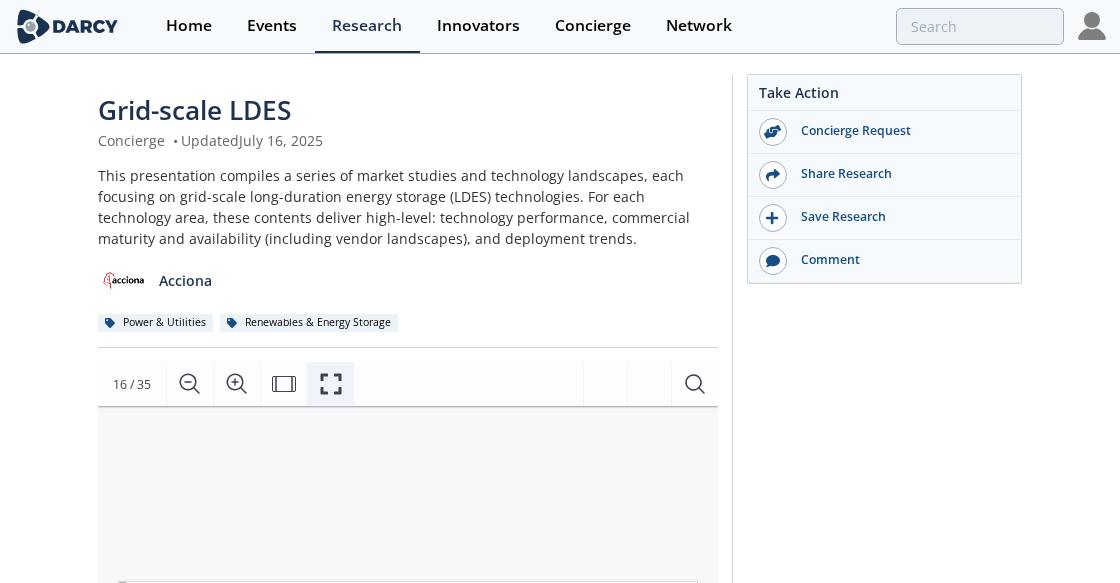 click 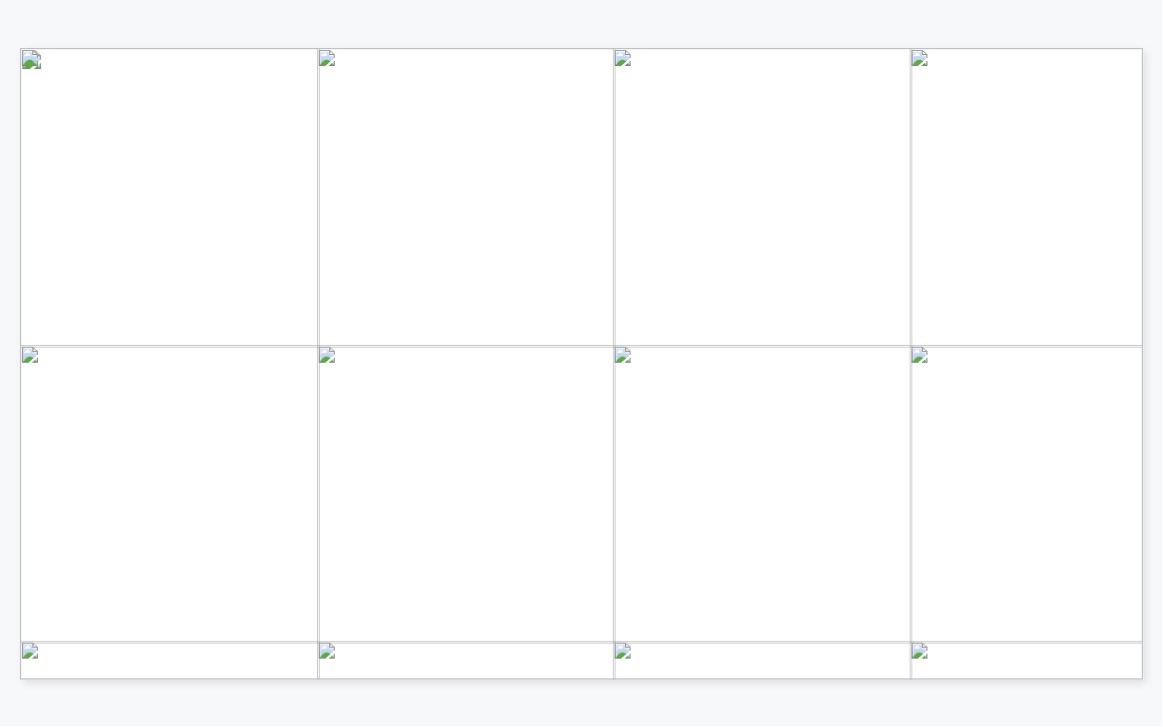 click on "expand commercial" at bounding box center [783, 519] 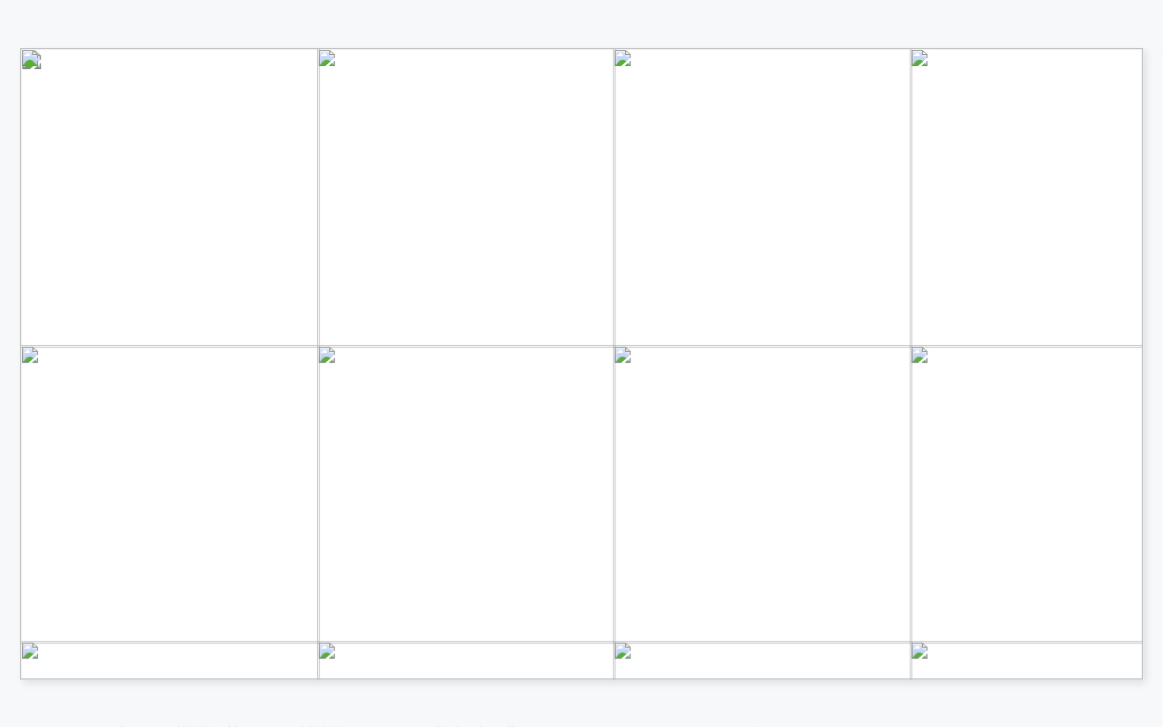 click at bounding box center [1007, 577] 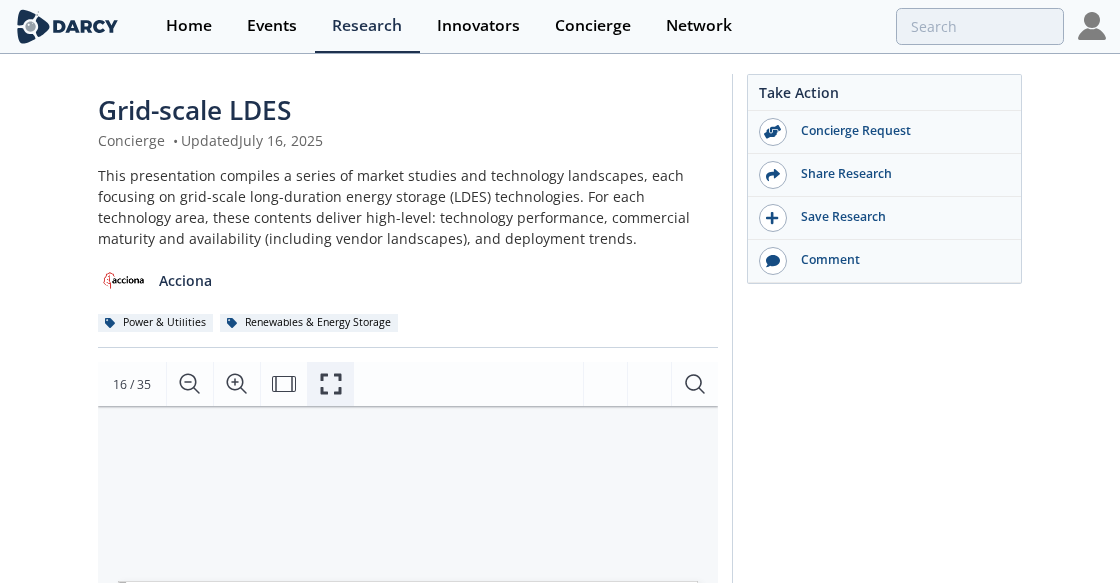 click 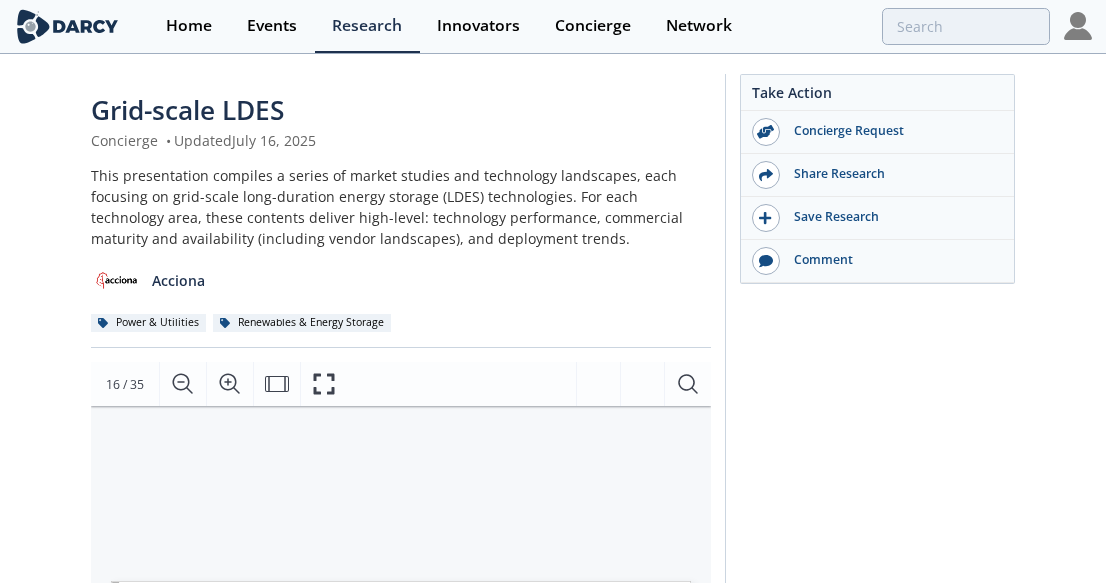 scroll, scrollTop: 0, scrollLeft: 0, axis: both 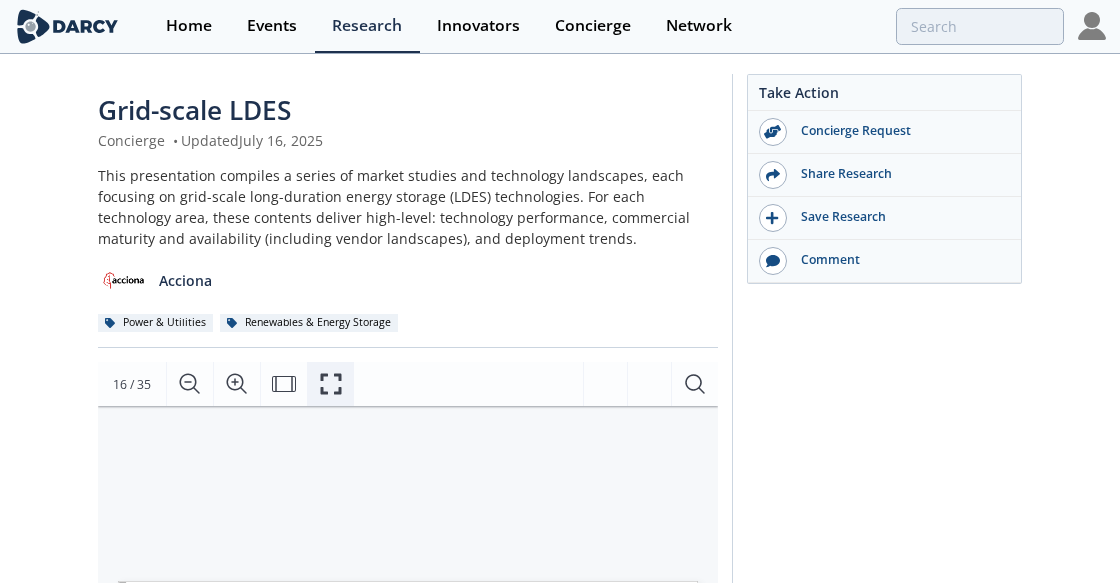 click 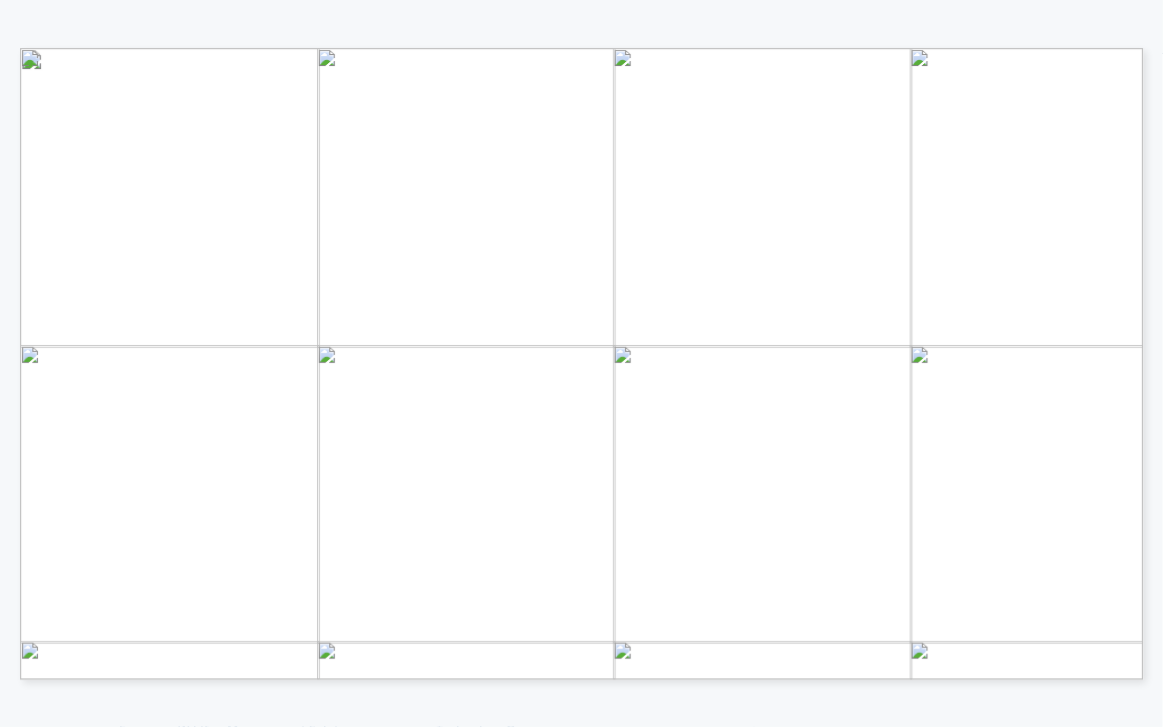 click on "Construction for PGE completed" at bounding box center (996, 203) 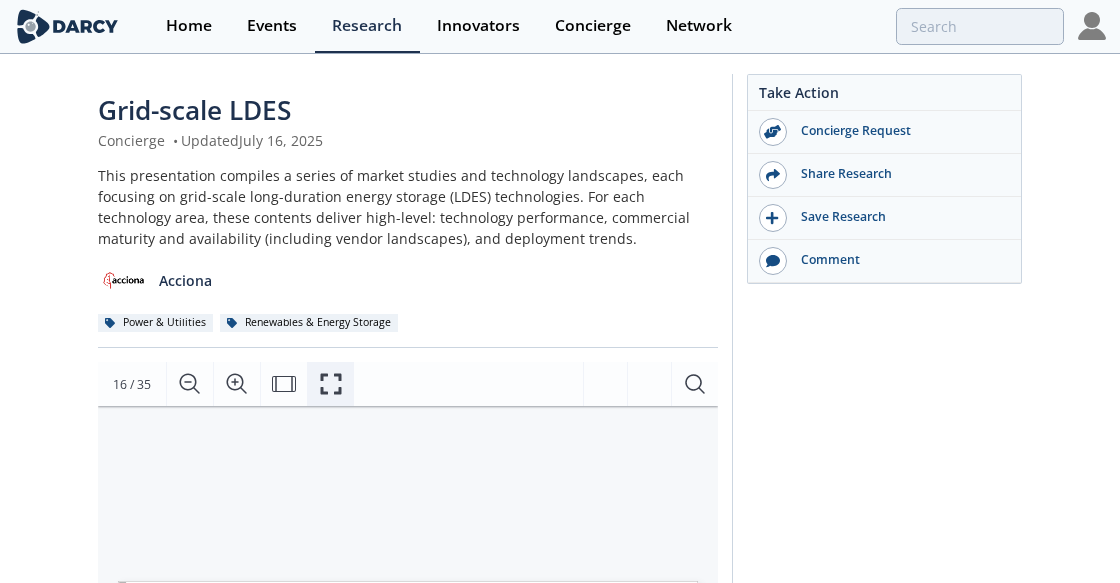 click 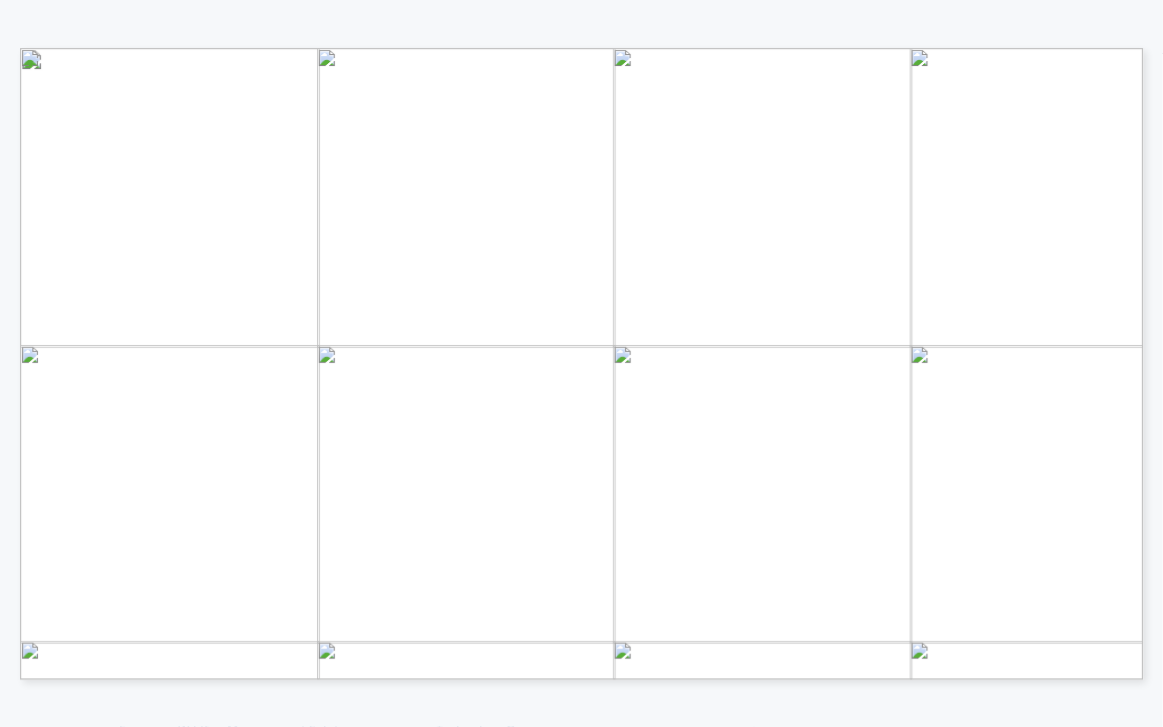 drag, startPoint x: 1044, startPoint y: 250, endPoint x: 918, endPoint y: 263, distance: 126.66886 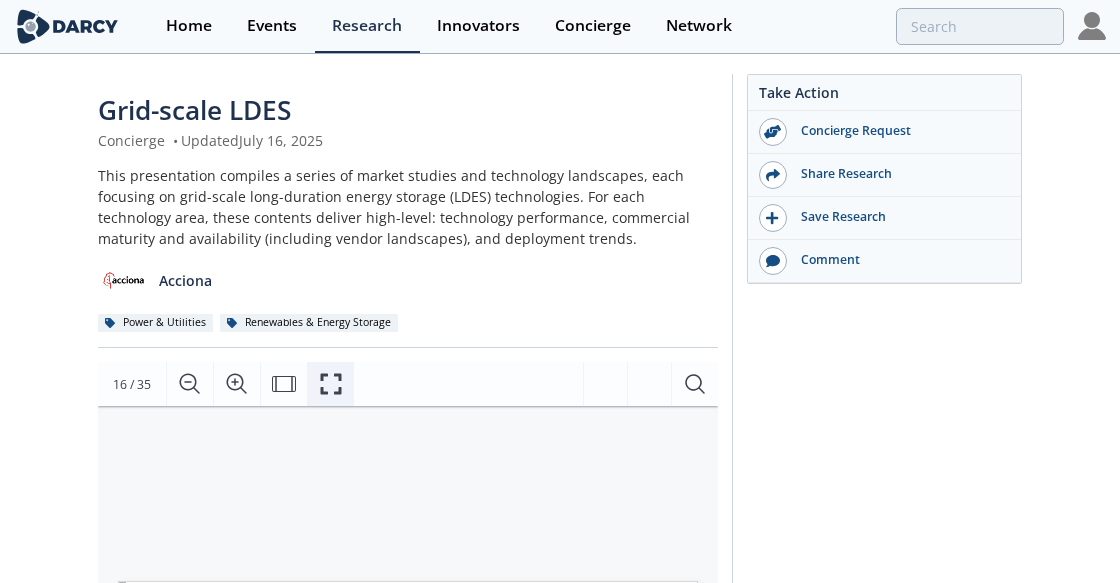 click 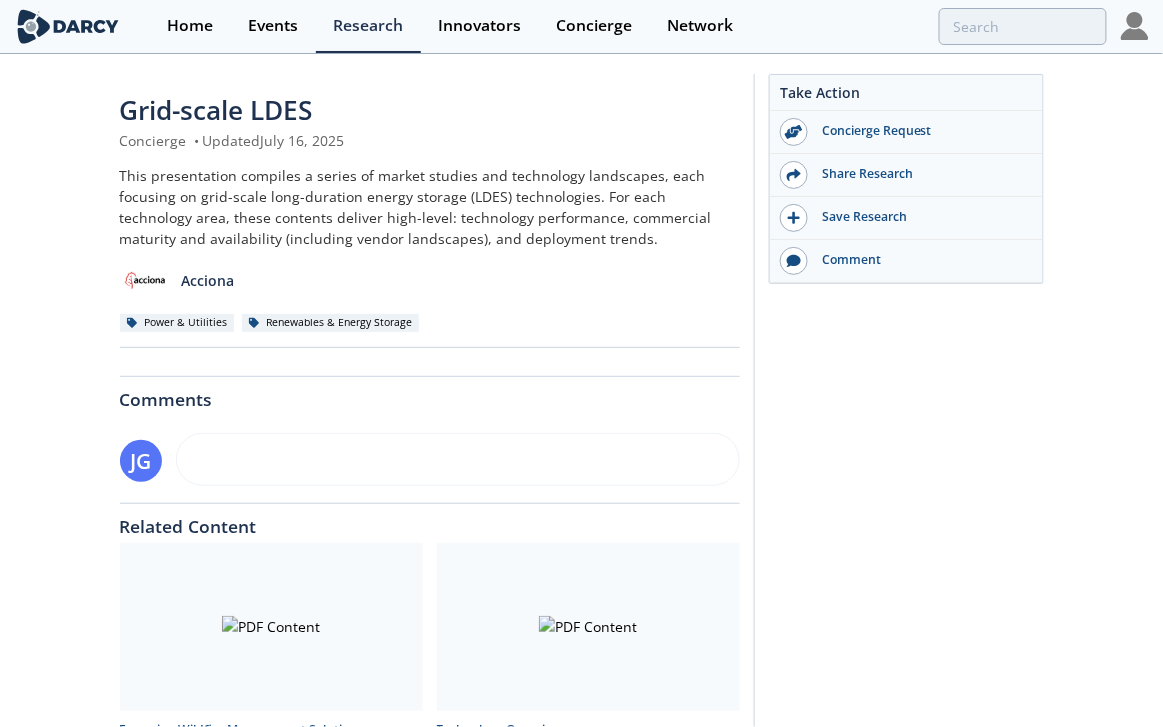 scroll, scrollTop: 0, scrollLeft: 0, axis: both 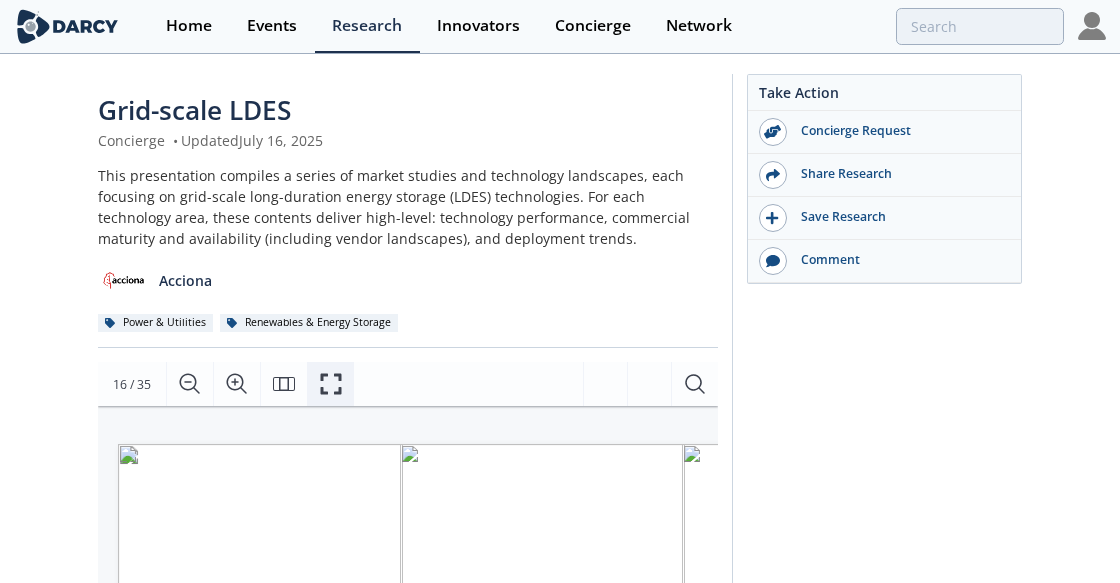 click at bounding box center [330, 384] 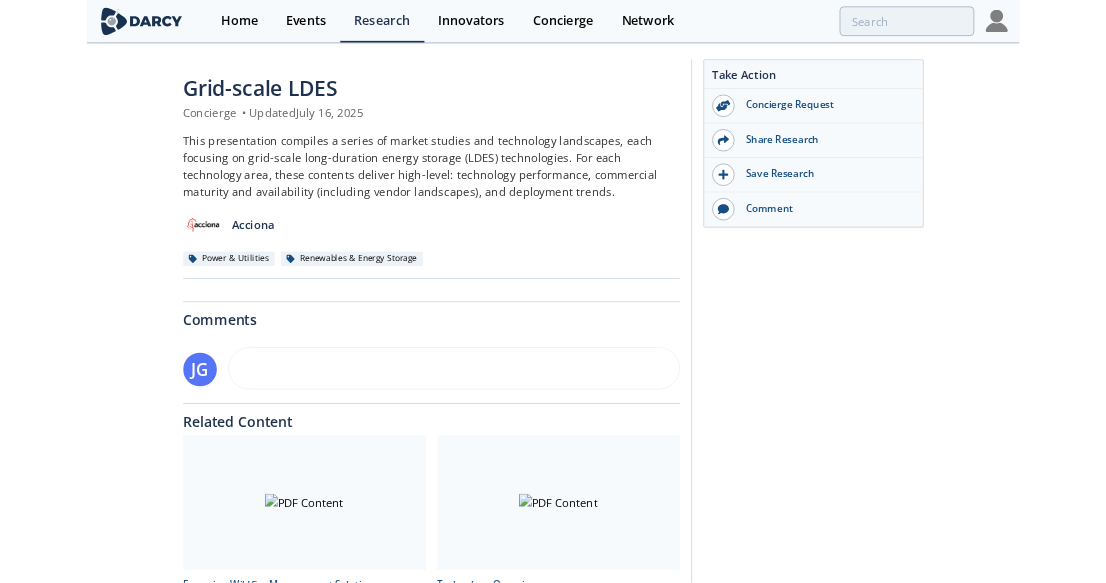 scroll, scrollTop: 0, scrollLeft: 0, axis: both 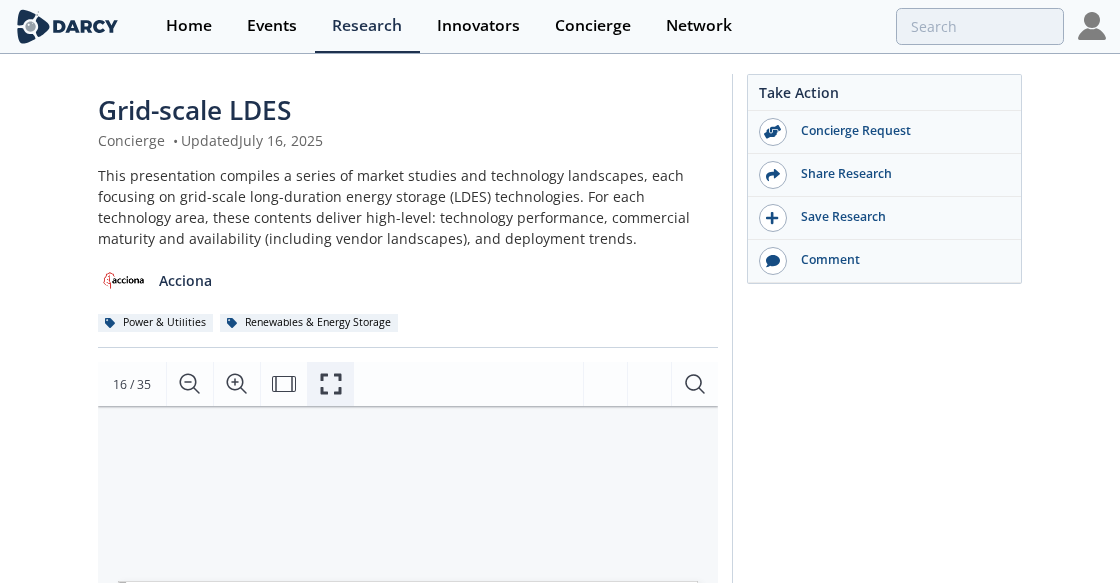 click at bounding box center [330, 384] 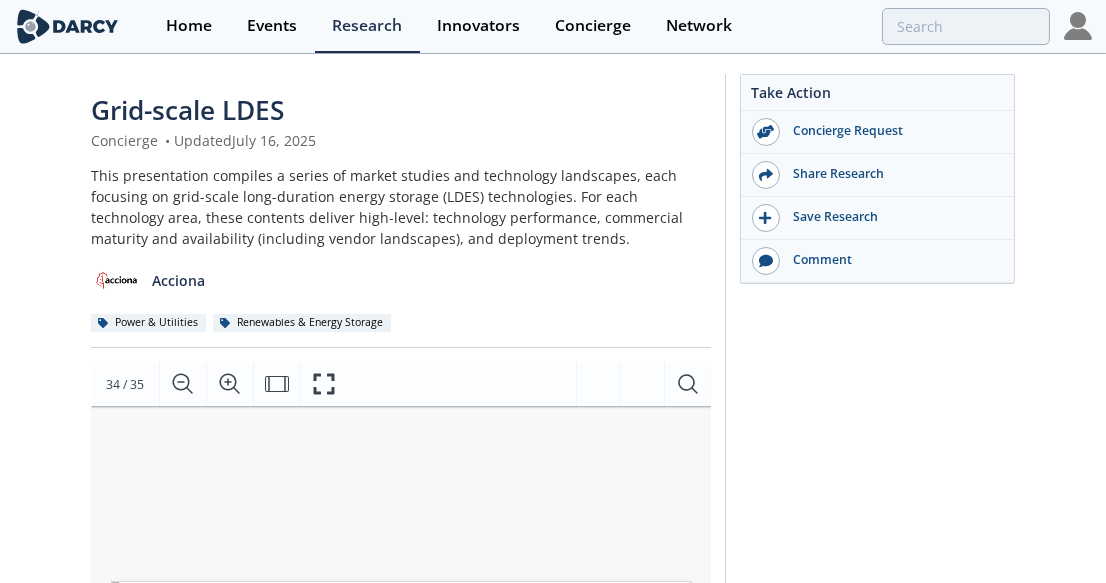 click on "This presentation compiles a series of market studies and technology landscapes, each focusing on grid-scale long-duration energy storage (LDES) technologies. For each technology area, these contents deliver high-level: technology performance, commercial maturity and availability (including vendor landscapes), and deployment trends." at bounding box center (401, 207) 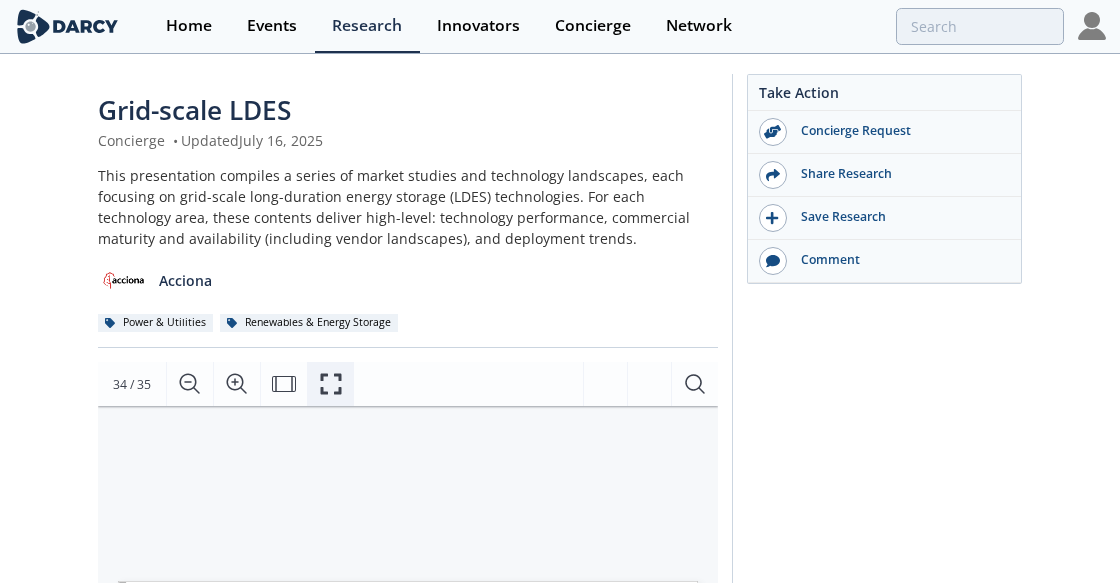 click 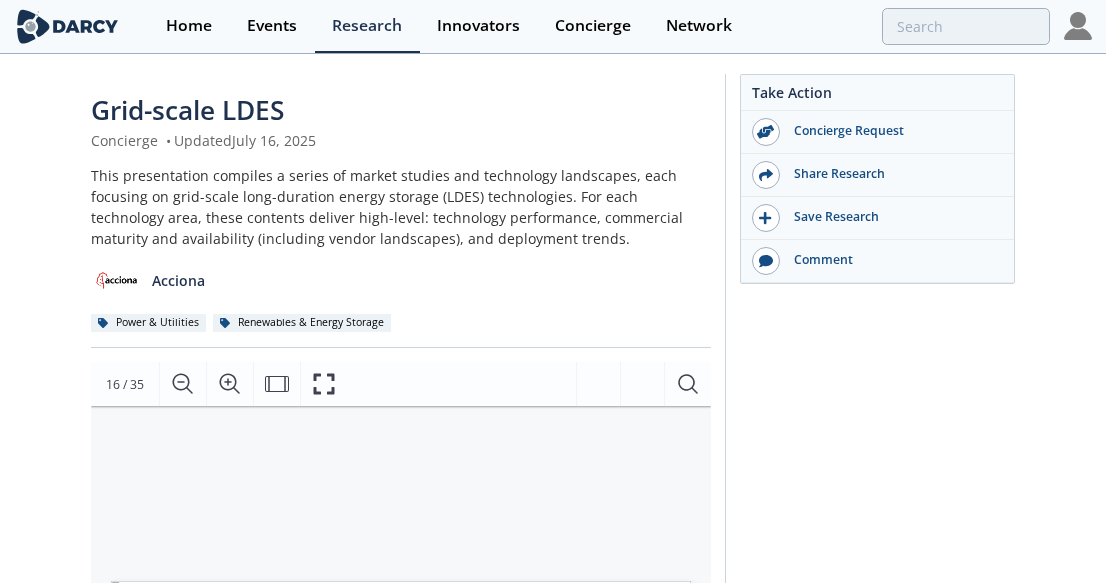 scroll, scrollTop: 0, scrollLeft: 0, axis: both 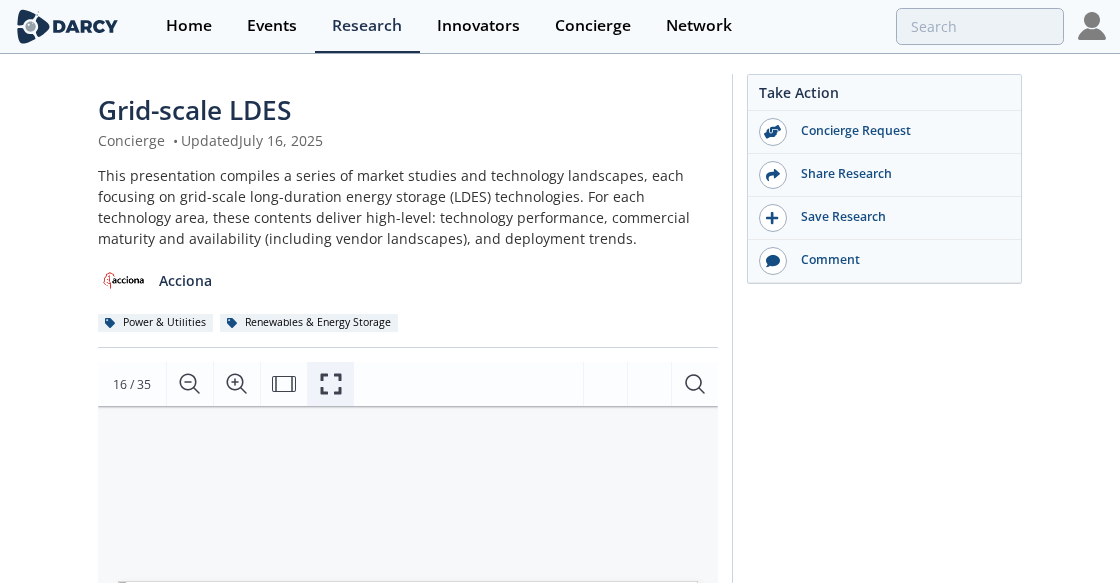 click 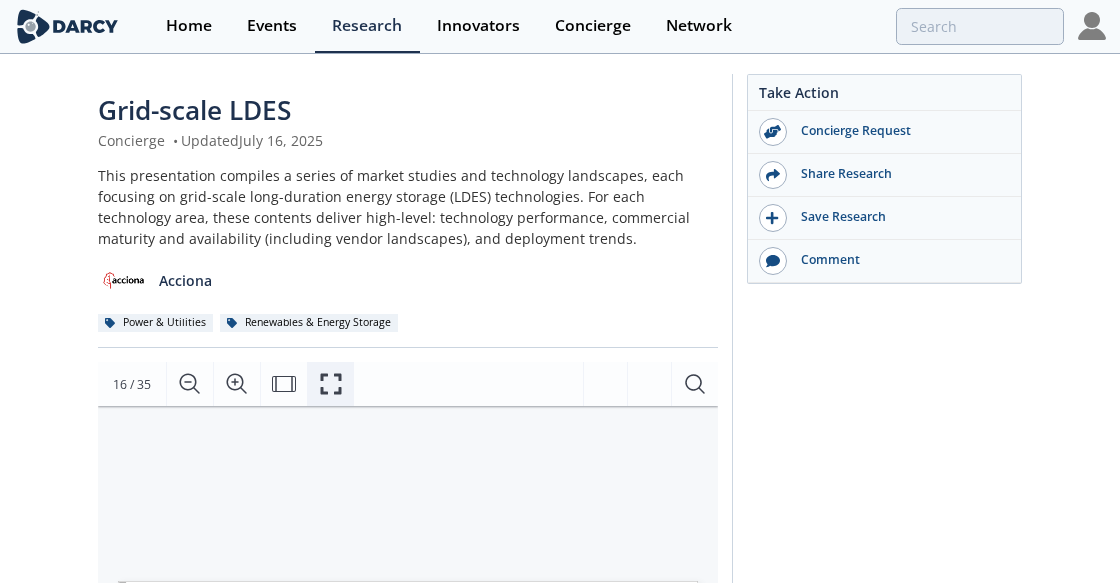 click 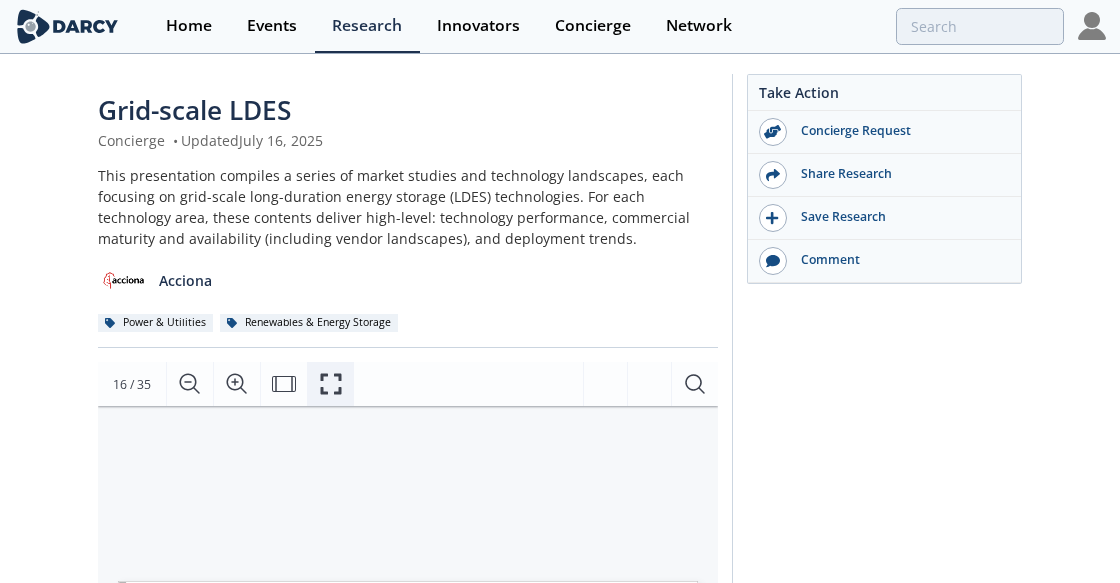 click 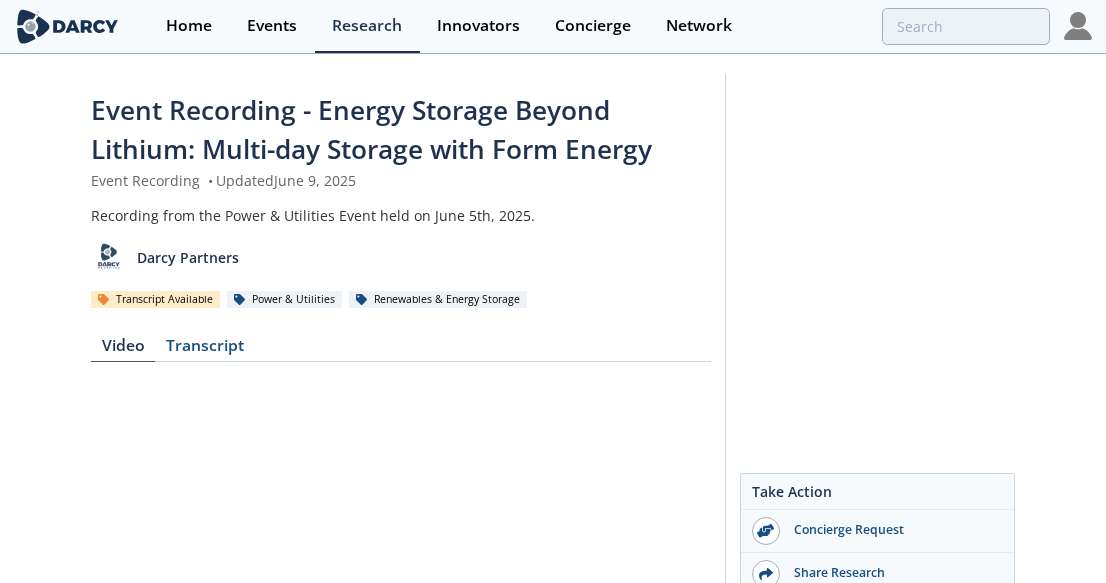 scroll, scrollTop: 400, scrollLeft: 0, axis: vertical 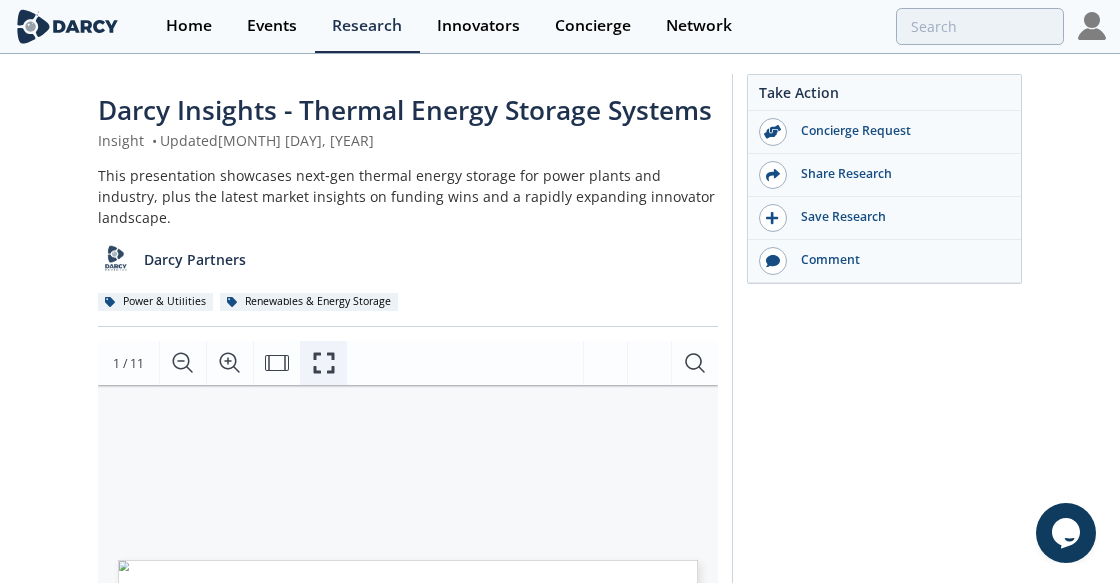 click at bounding box center [323, 363] 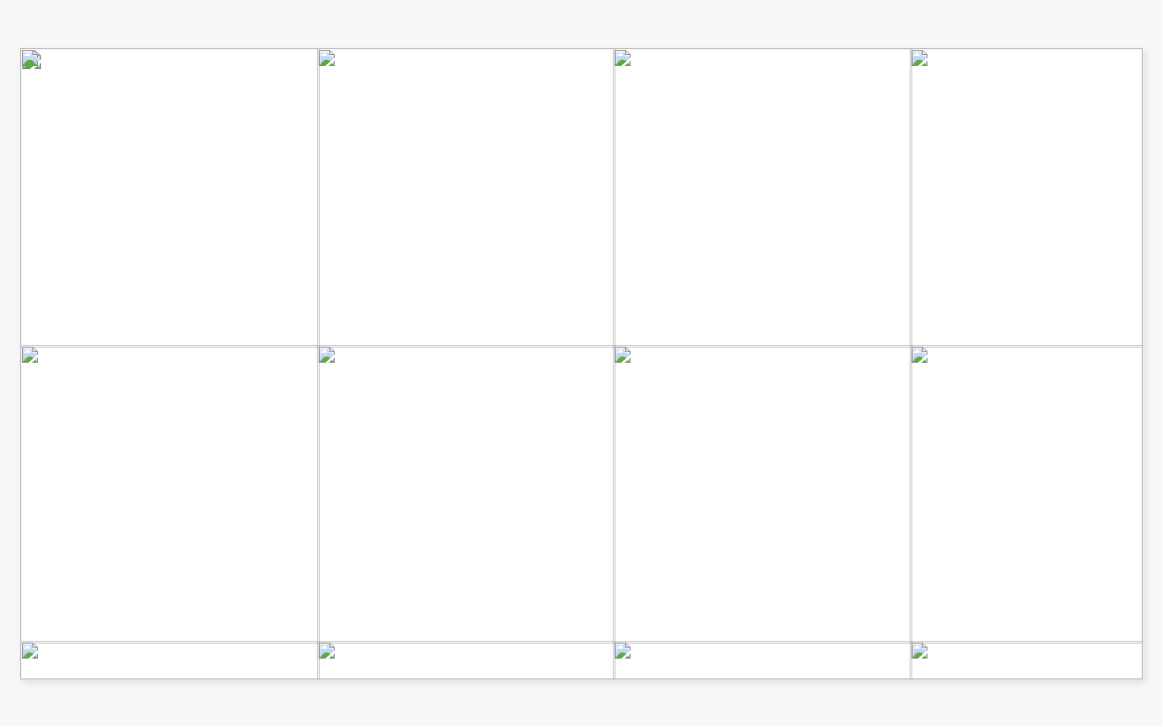 click on "Low-carbon intensity biofuels" at bounding box center [174, 201] 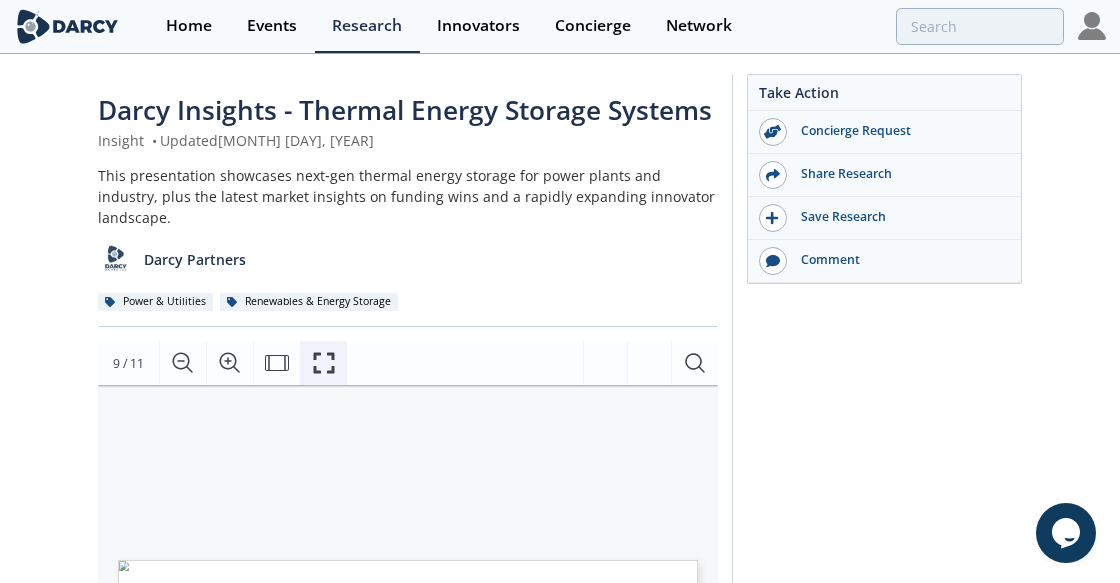 click 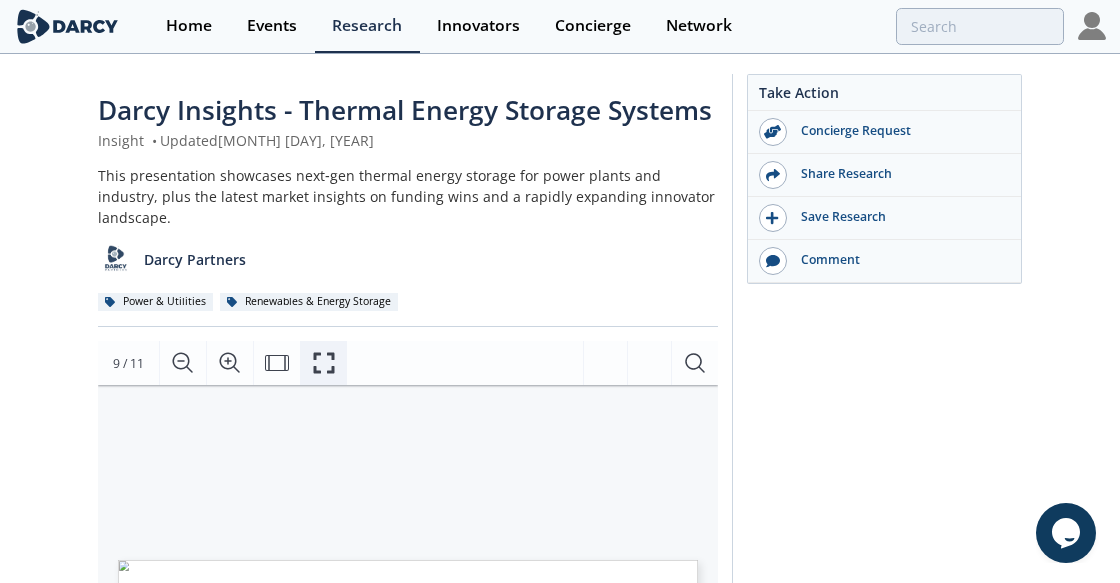 click 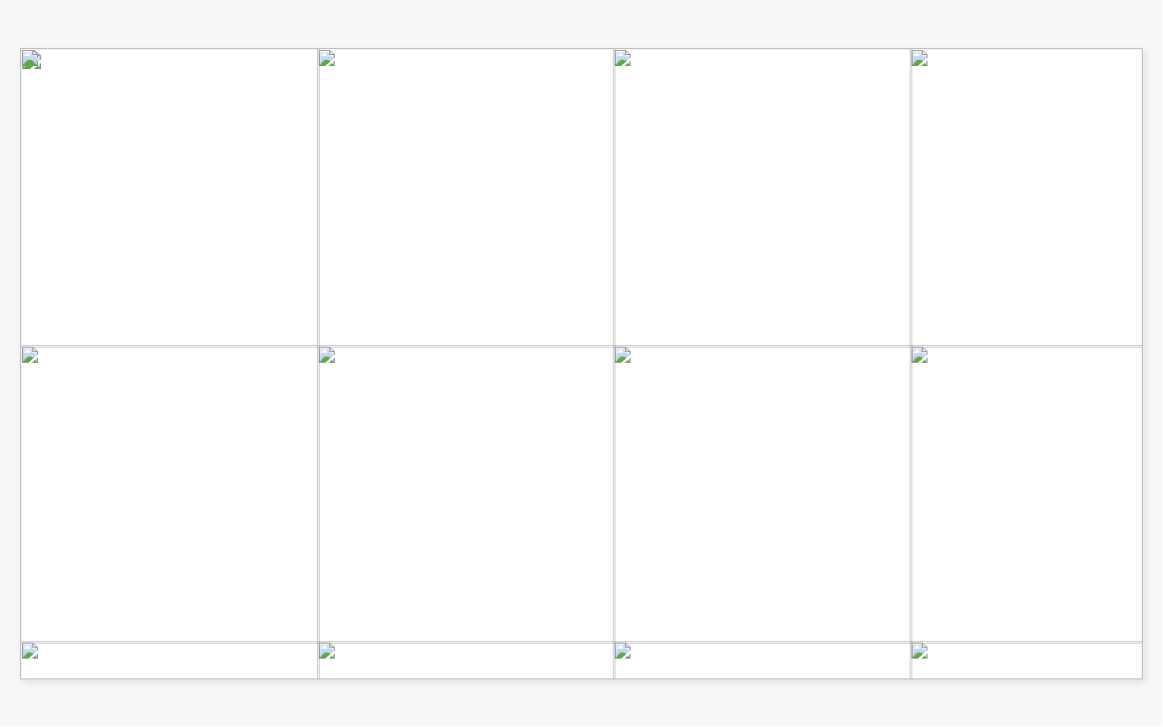click on "TES for District Heating" at bounding box center [447, 204] 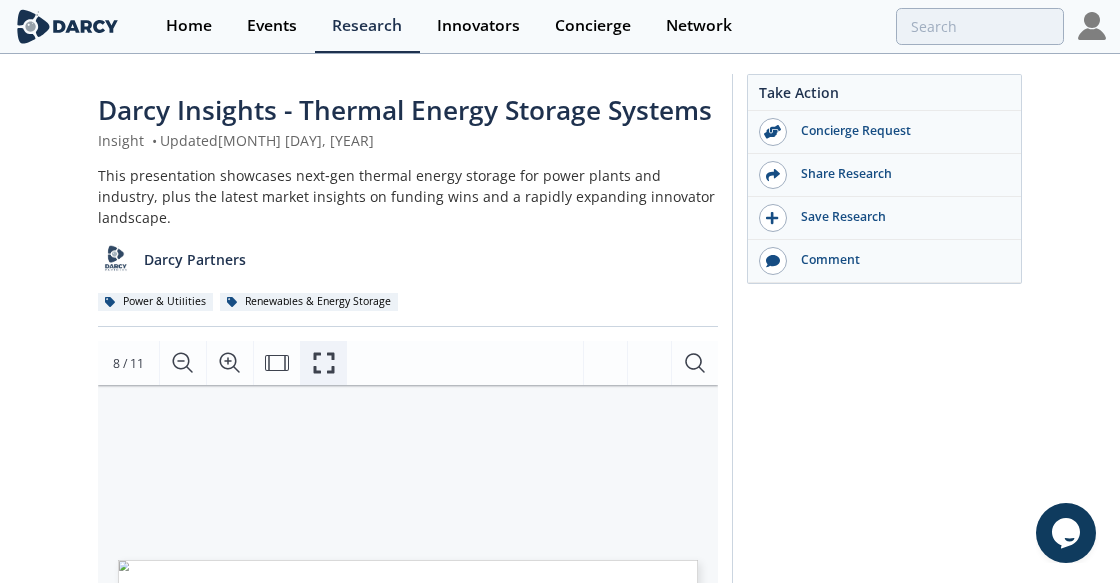 click 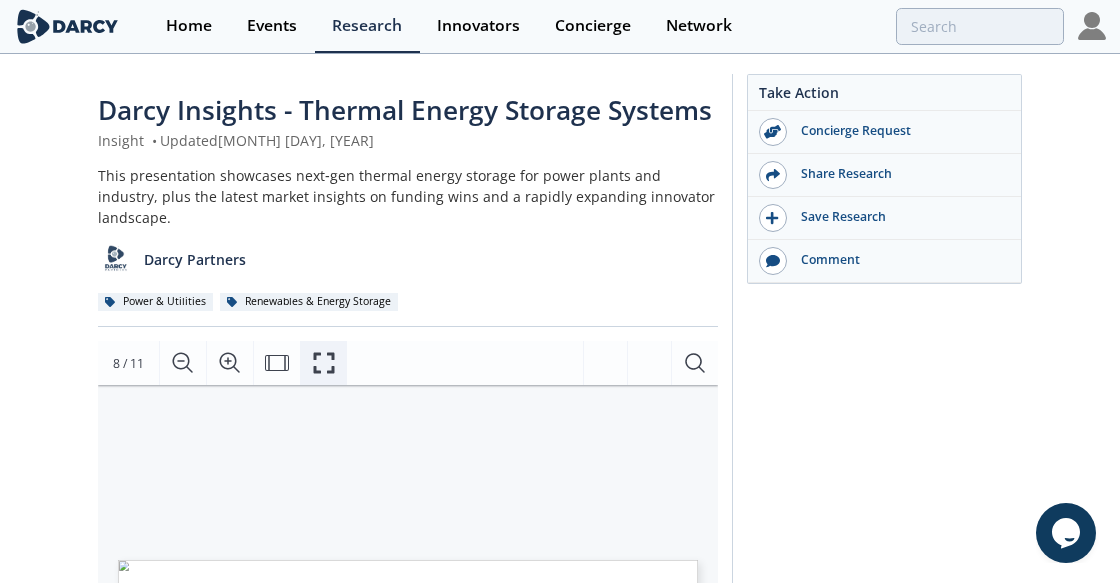 click 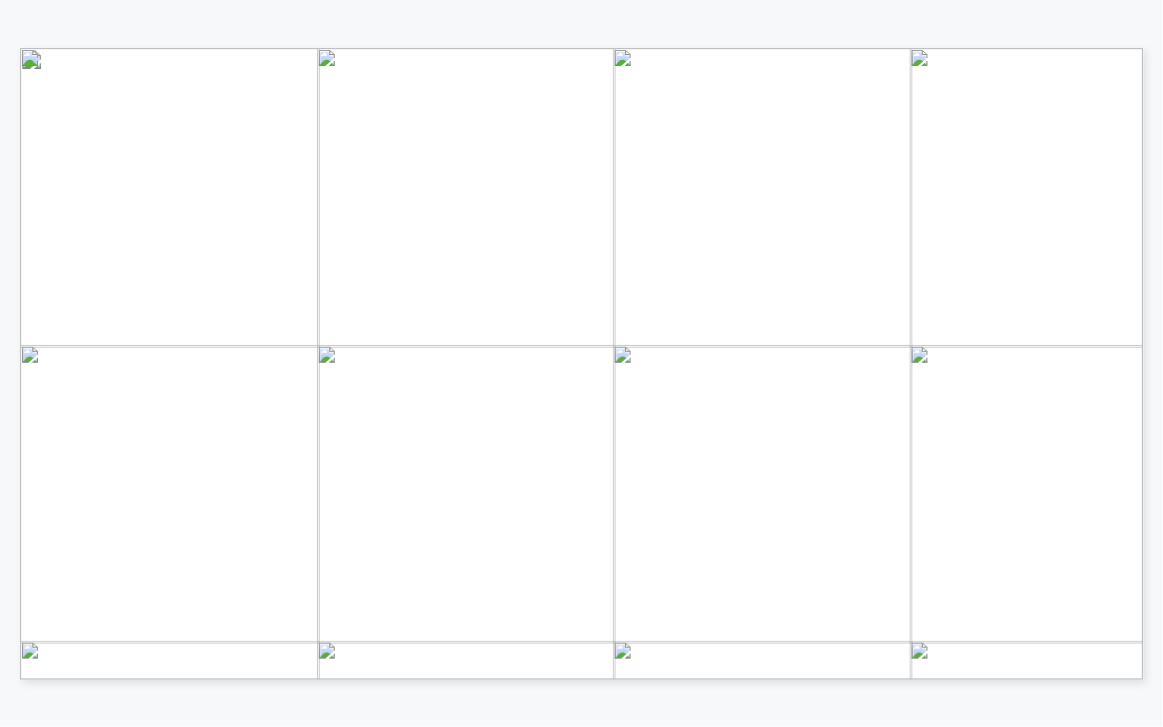 click on "Electrifying crisp plant" at bounding box center (174, 204) 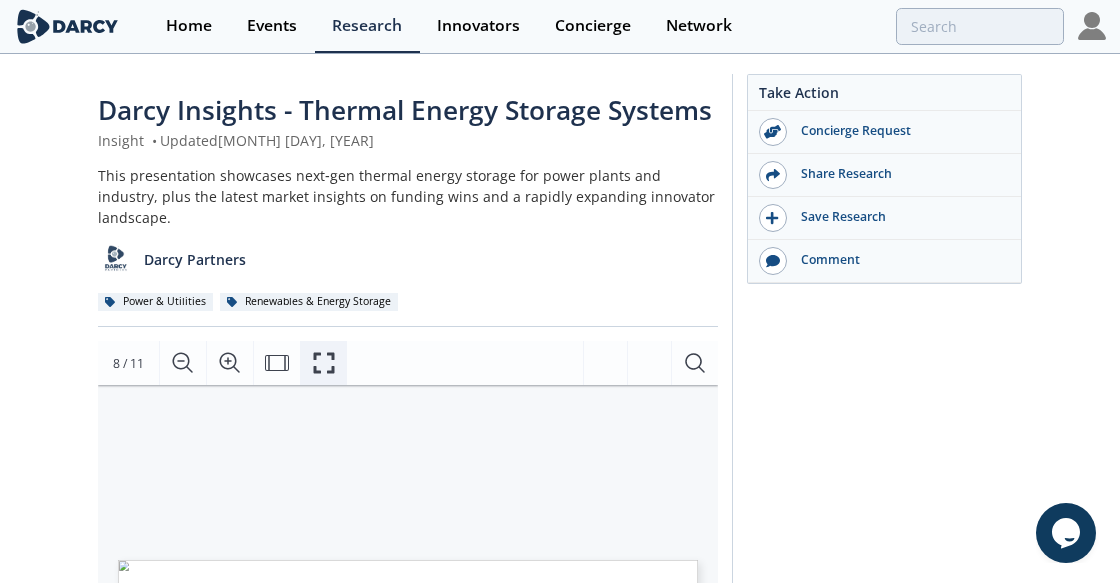 click 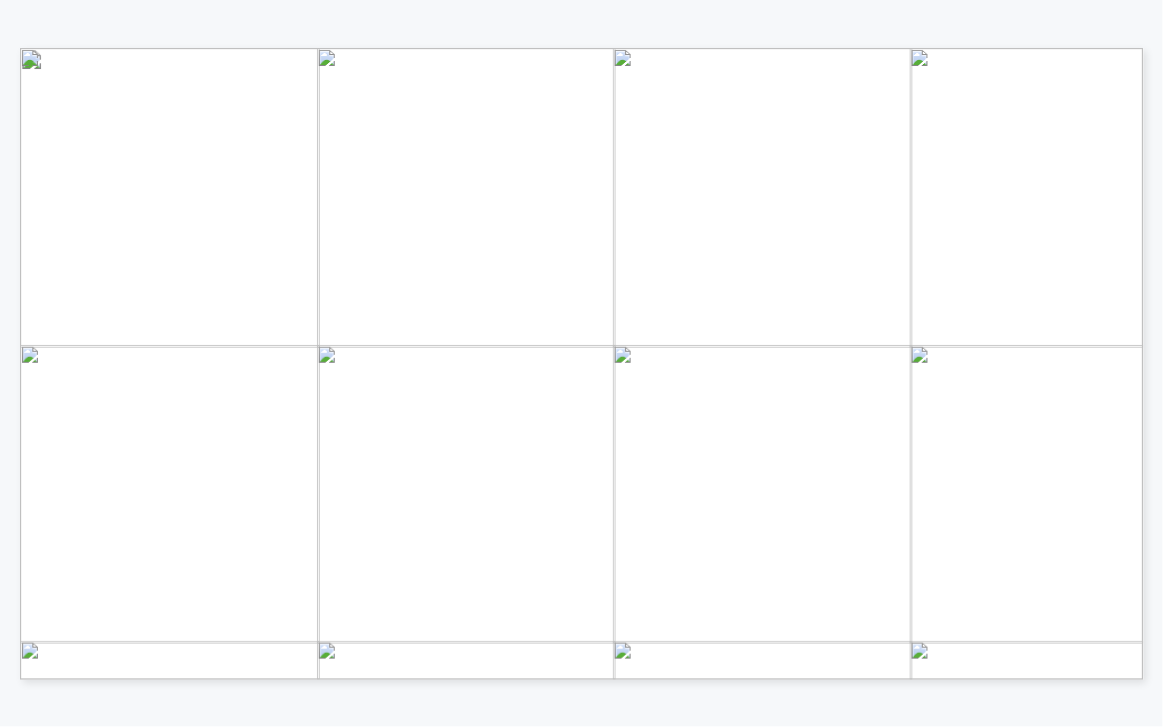 click on "Low-carbon intensity biofuels" at bounding box center [174, 201] 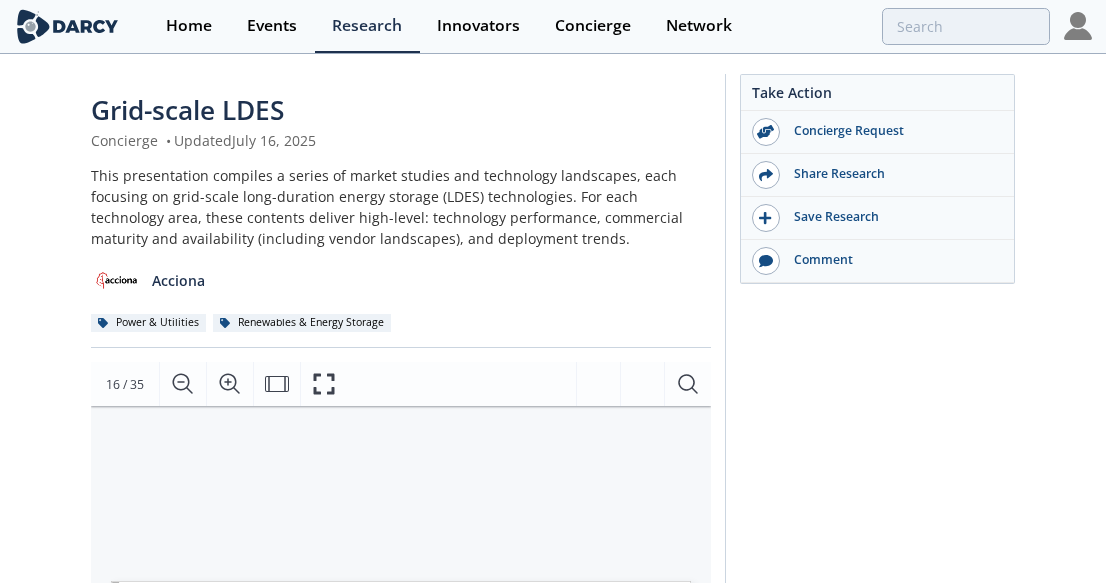 scroll, scrollTop: 0, scrollLeft: 0, axis: both 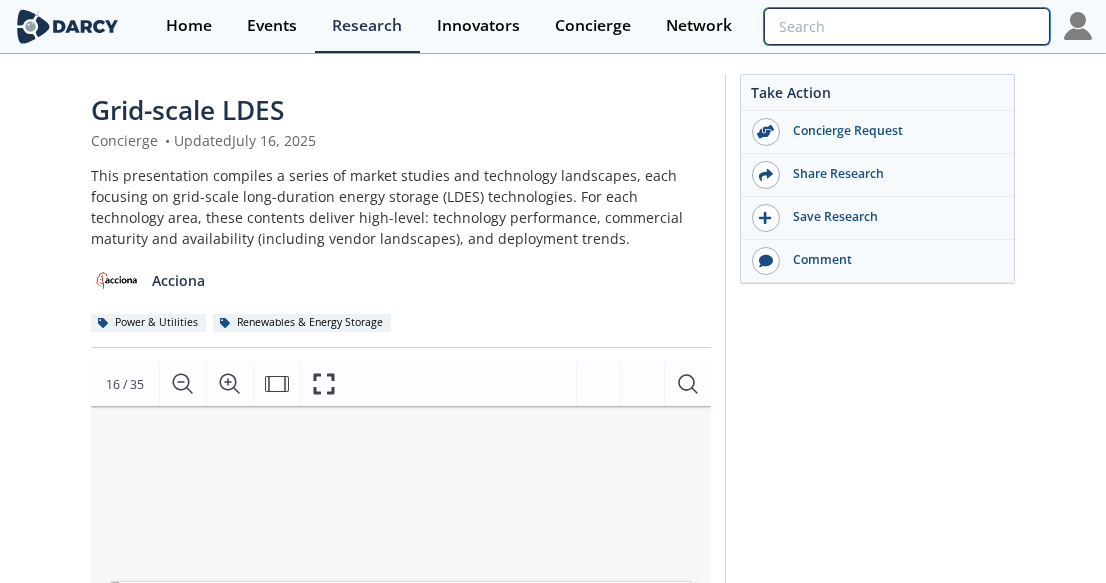 click at bounding box center (907, 26) 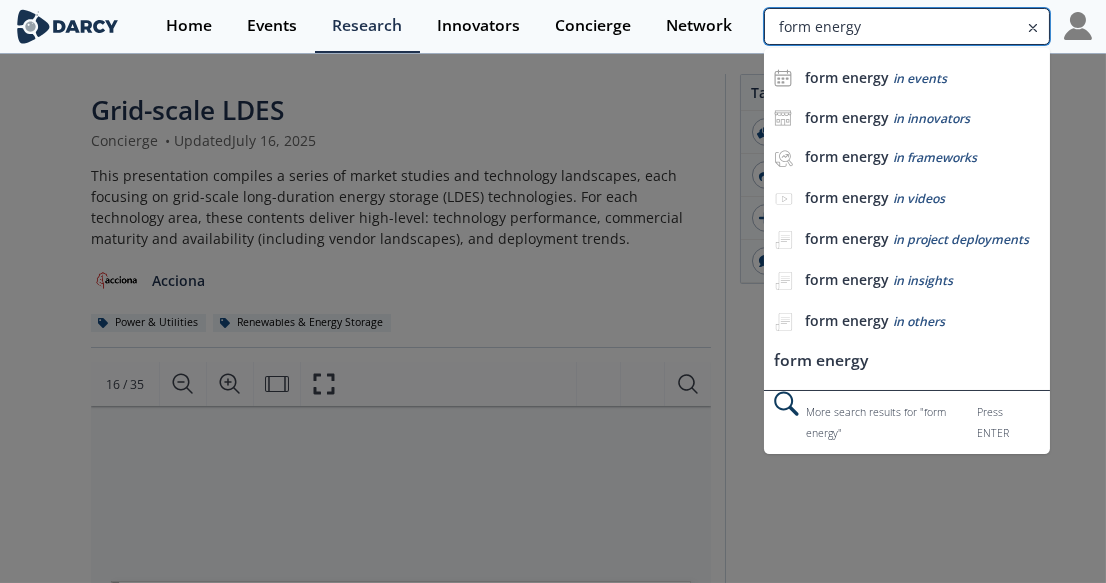 type on "form energy" 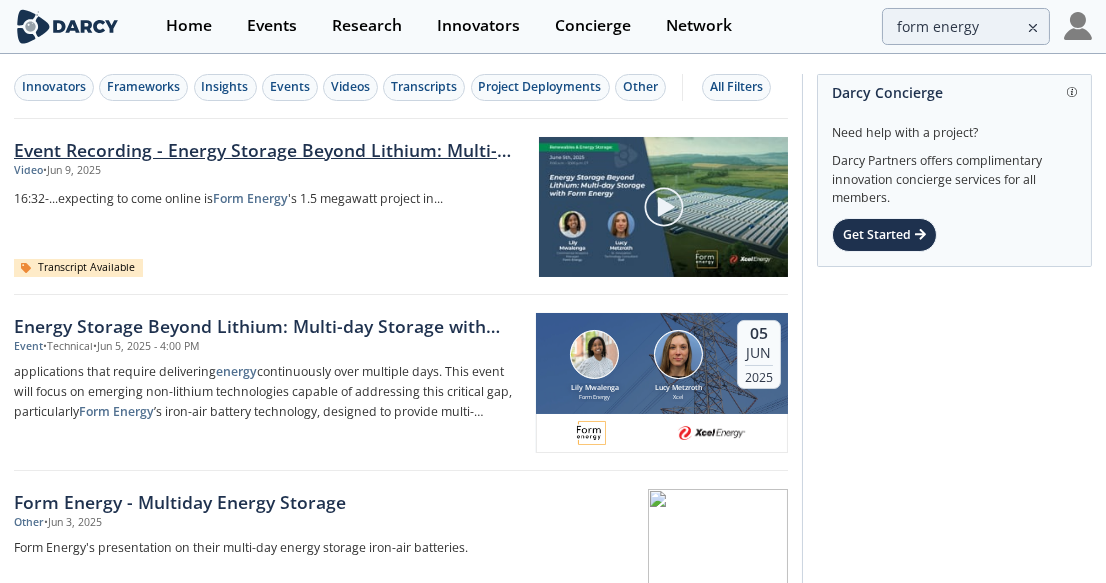 click on "Event Recording - Energy Storage Beyond Lithium: Multi-day Storage with Form Energy" at bounding box center [269, 150] 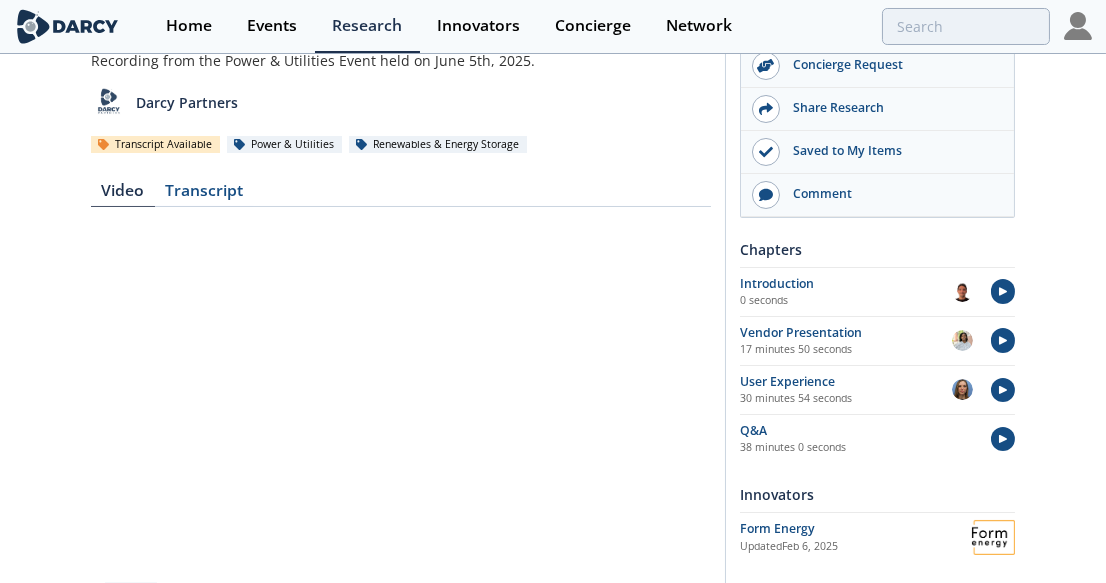 scroll, scrollTop: 181, scrollLeft: 0, axis: vertical 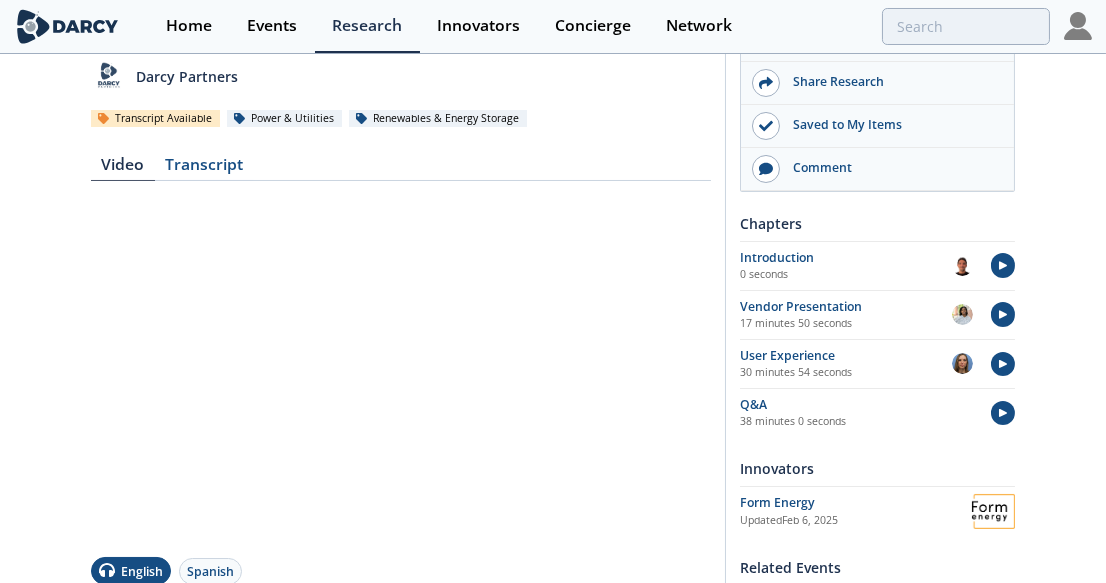 type on "form energy" 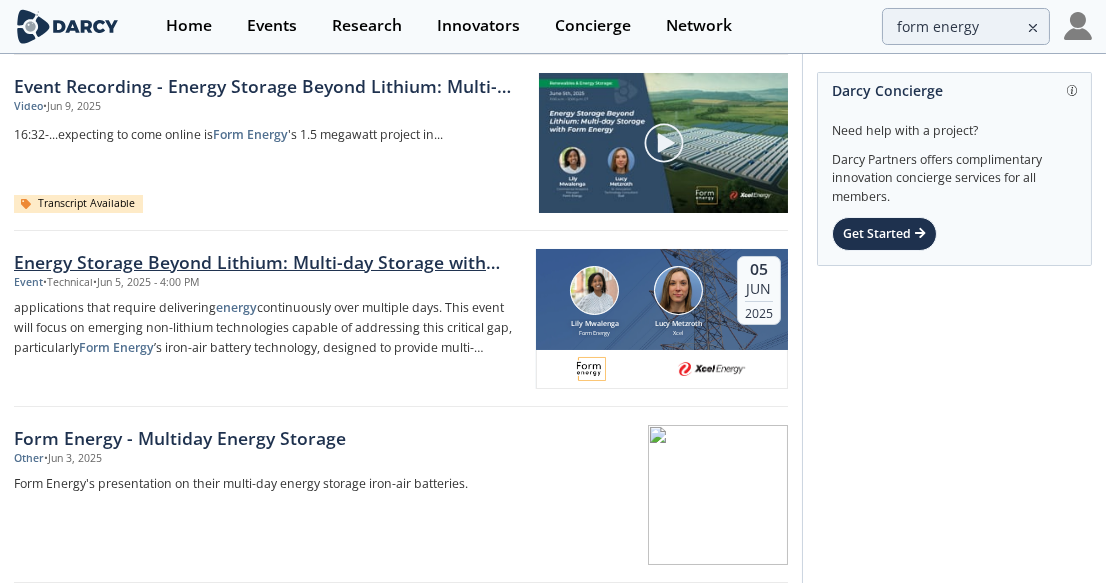 scroll, scrollTop: 90, scrollLeft: 0, axis: vertical 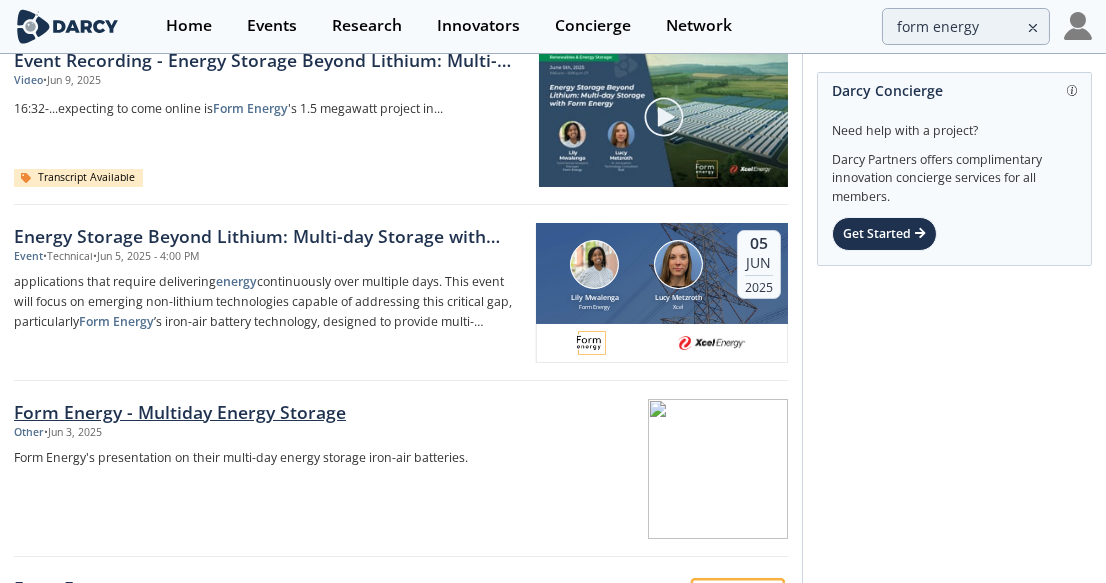 click on "Form Energy - Multiday Energy Storage" at bounding box center (268, 412) 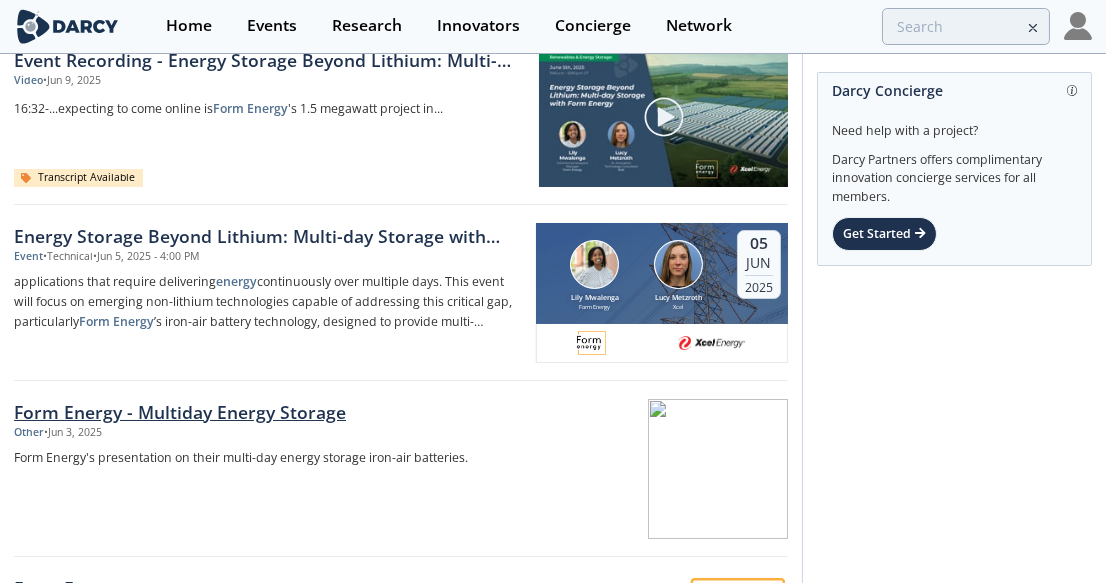 scroll, scrollTop: 0, scrollLeft: 0, axis: both 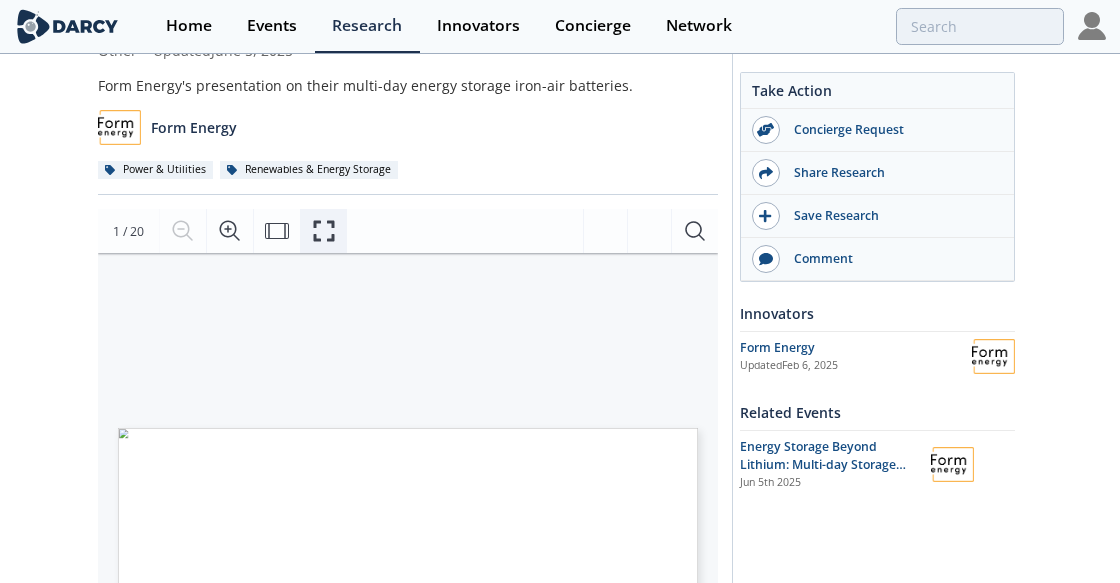 click 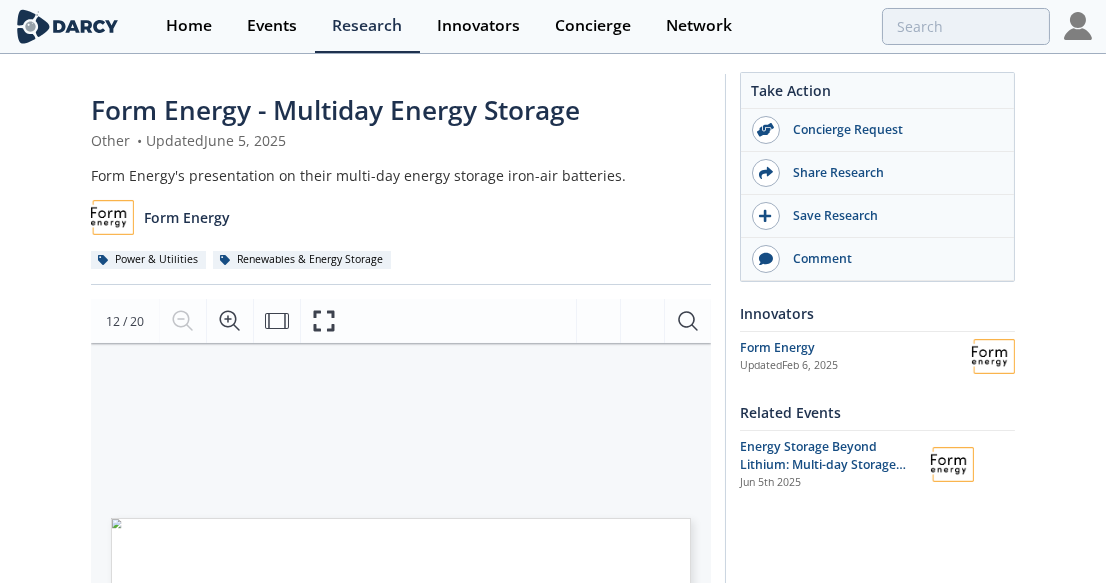 scroll, scrollTop: 181, scrollLeft: 0, axis: vertical 